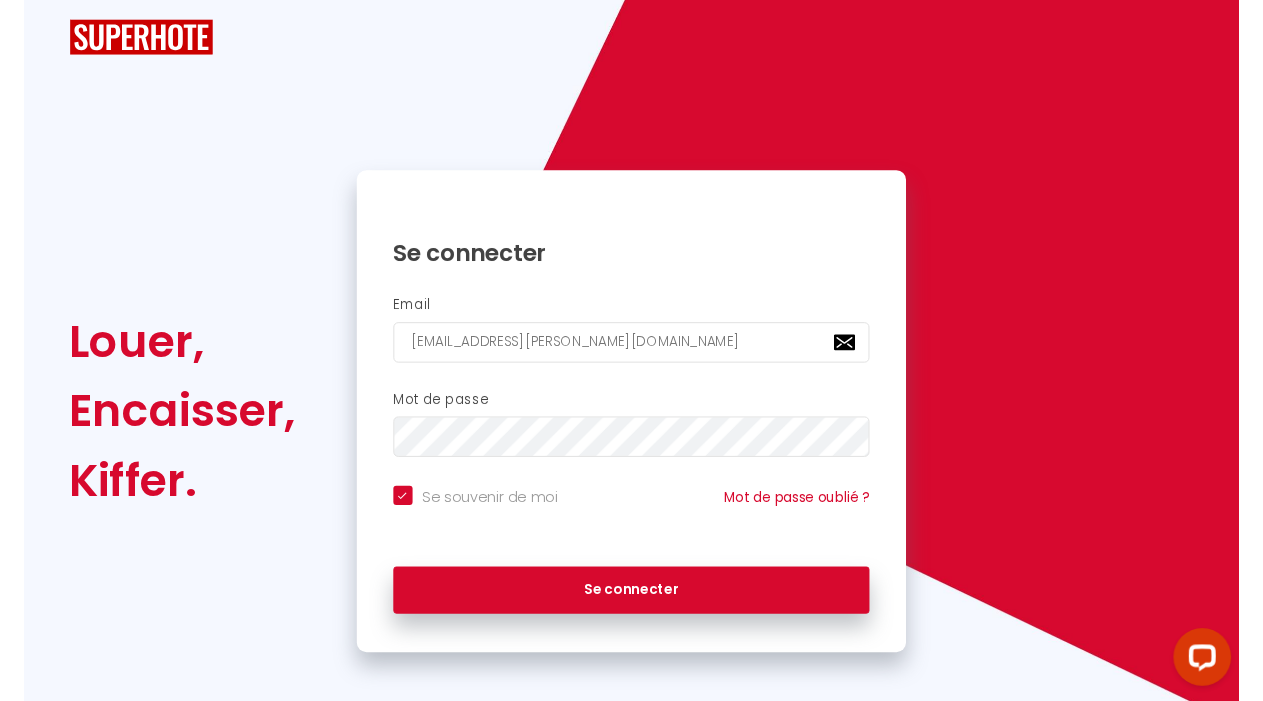 scroll, scrollTop: 0, scrollLeft: 0, axis: both 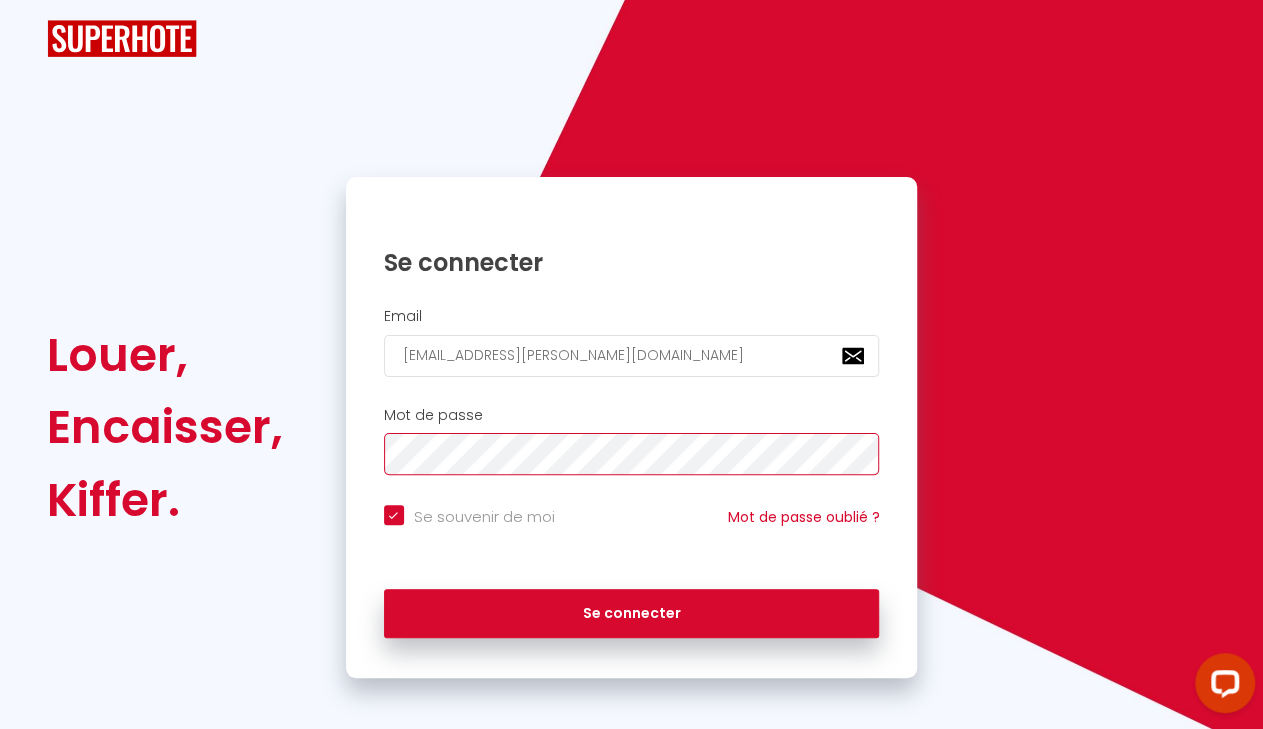 click on "Se connecter" at bounding box center [632, 614] 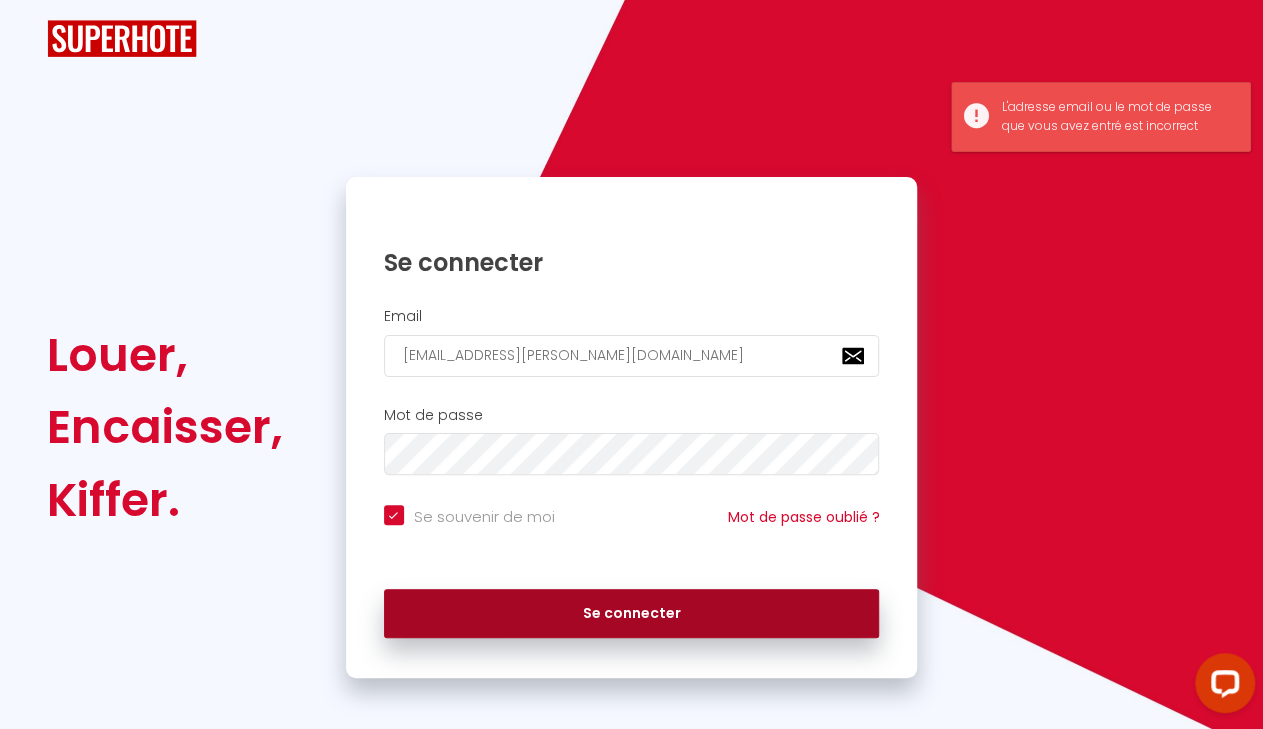 click on "Se connecter" at bounding box center (632, 614) 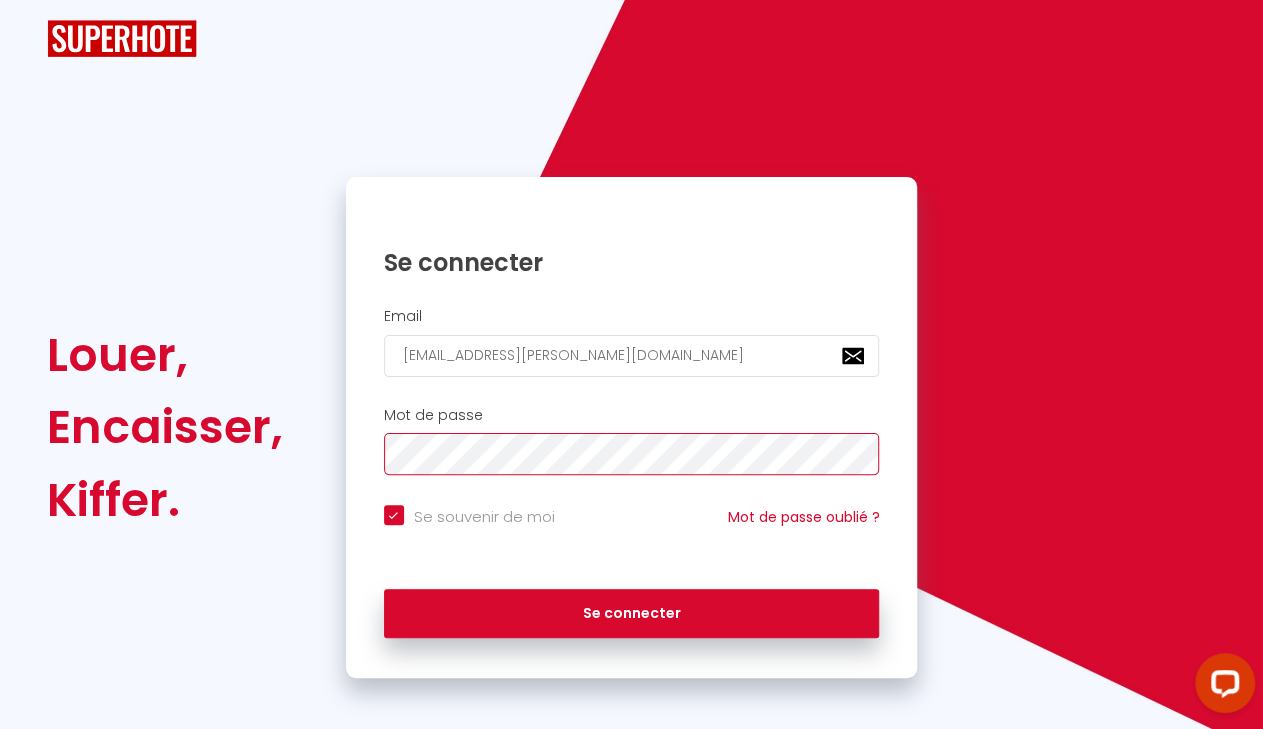 click on "Se connecter" at bounding box center [632, 614] 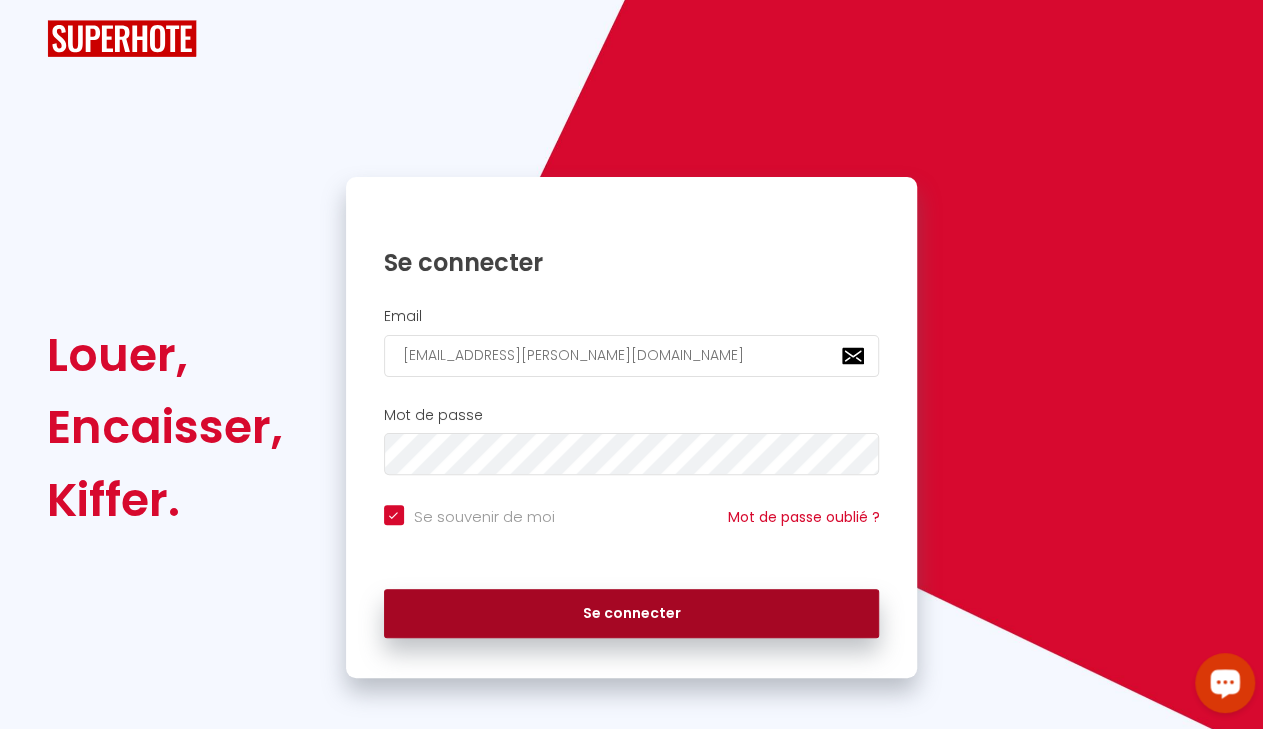 click on "Se connecter" at bounding box center (632, 614) 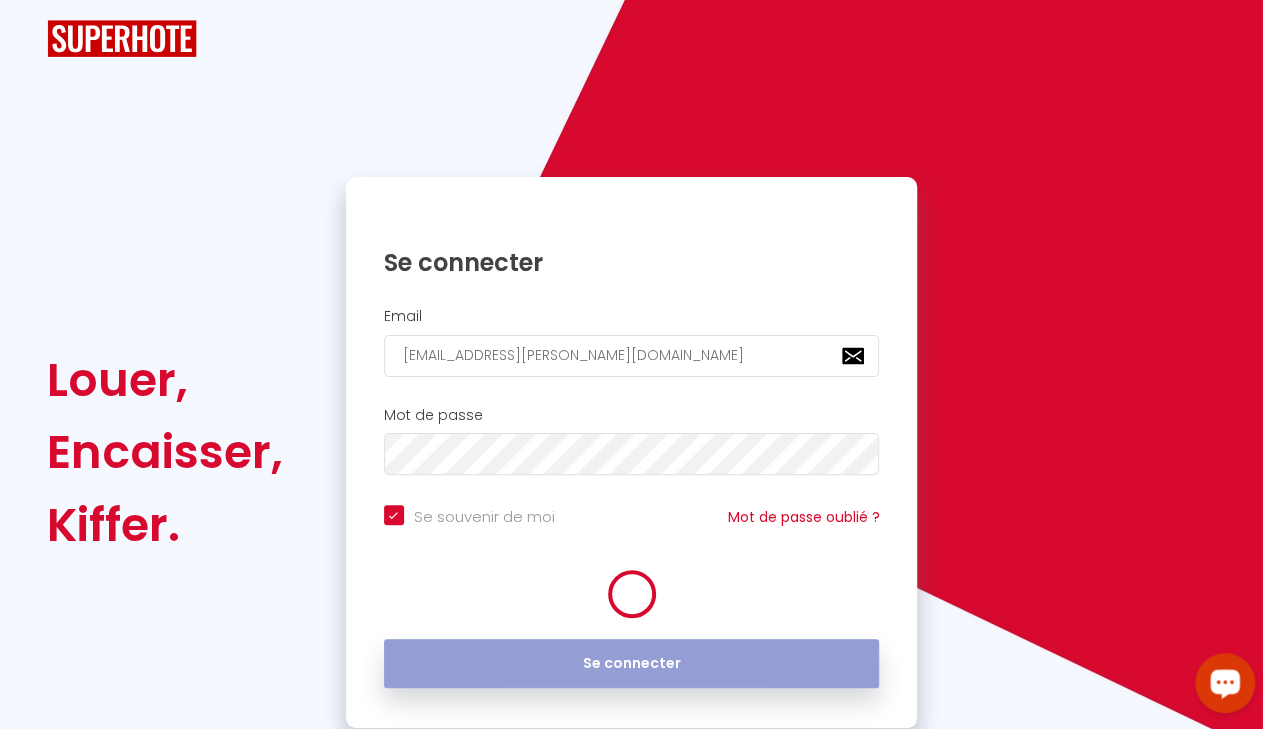 checkbox on "true" 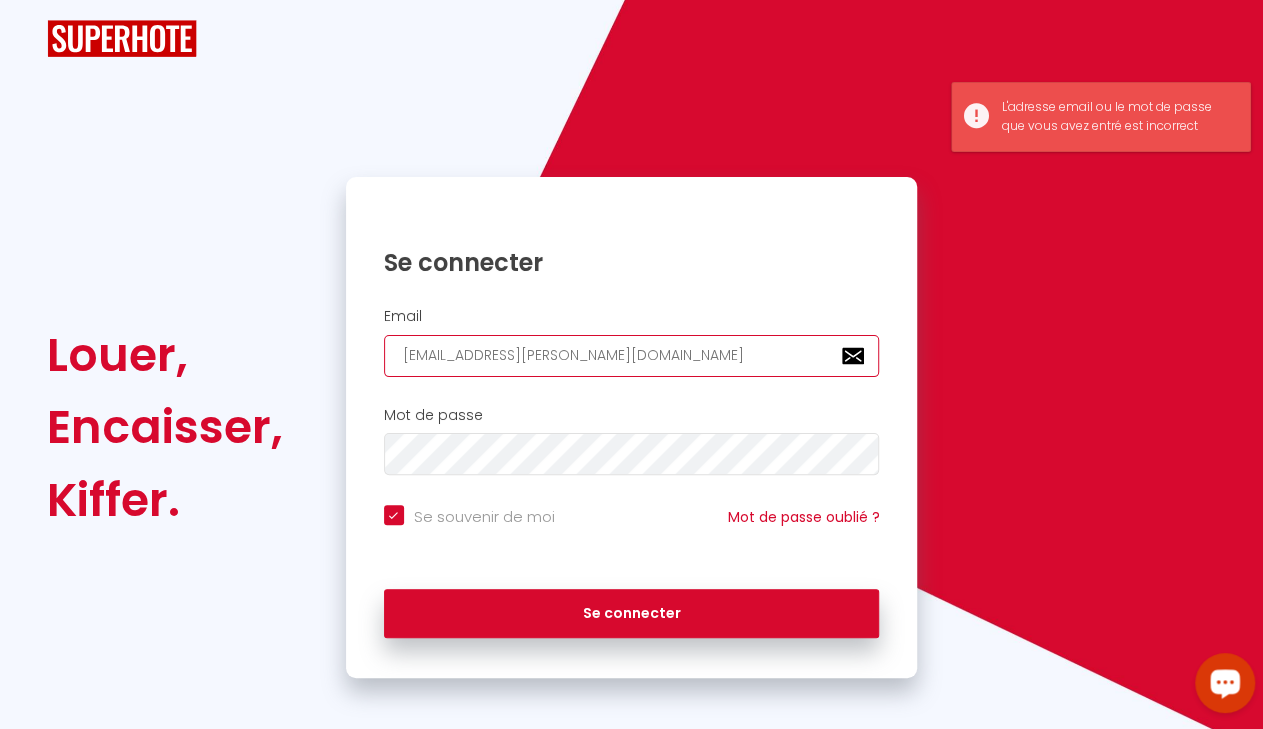 drag, startPoint x: 665, startPoint y: 355, endPoint x: 295, endPoint y: 351, distance: 370.0216 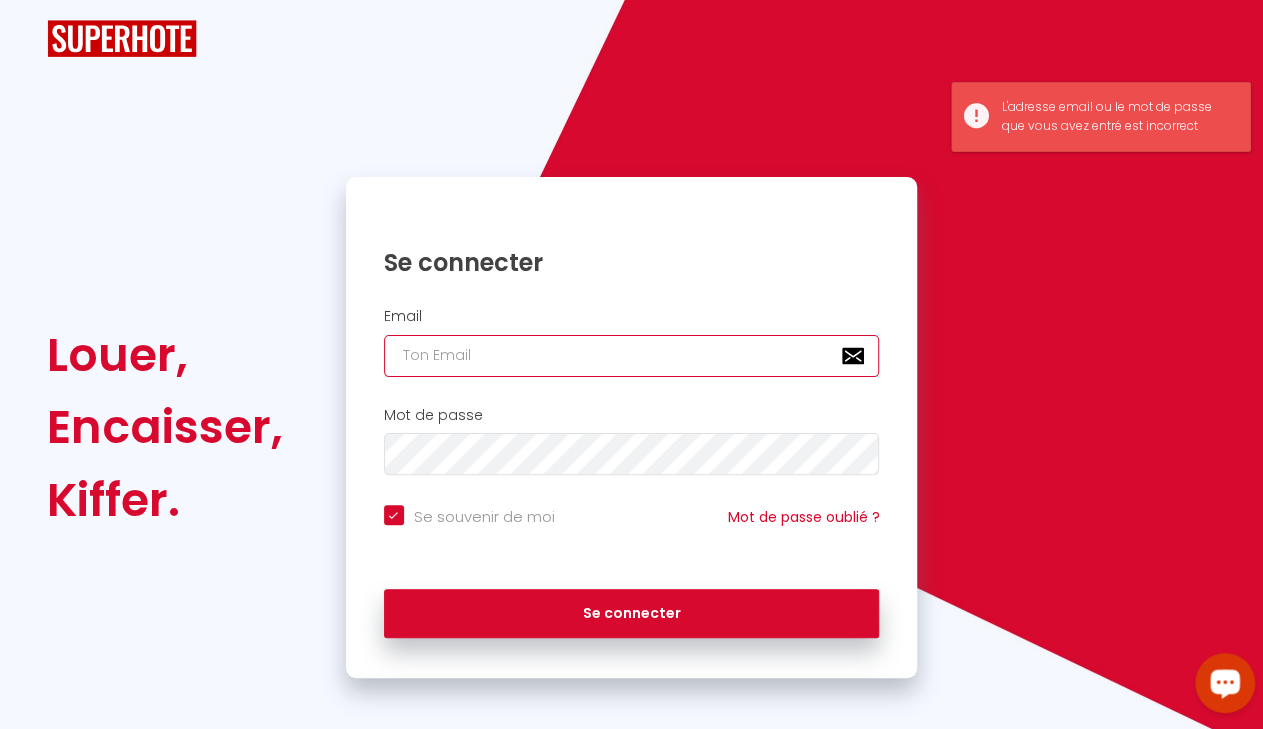 type 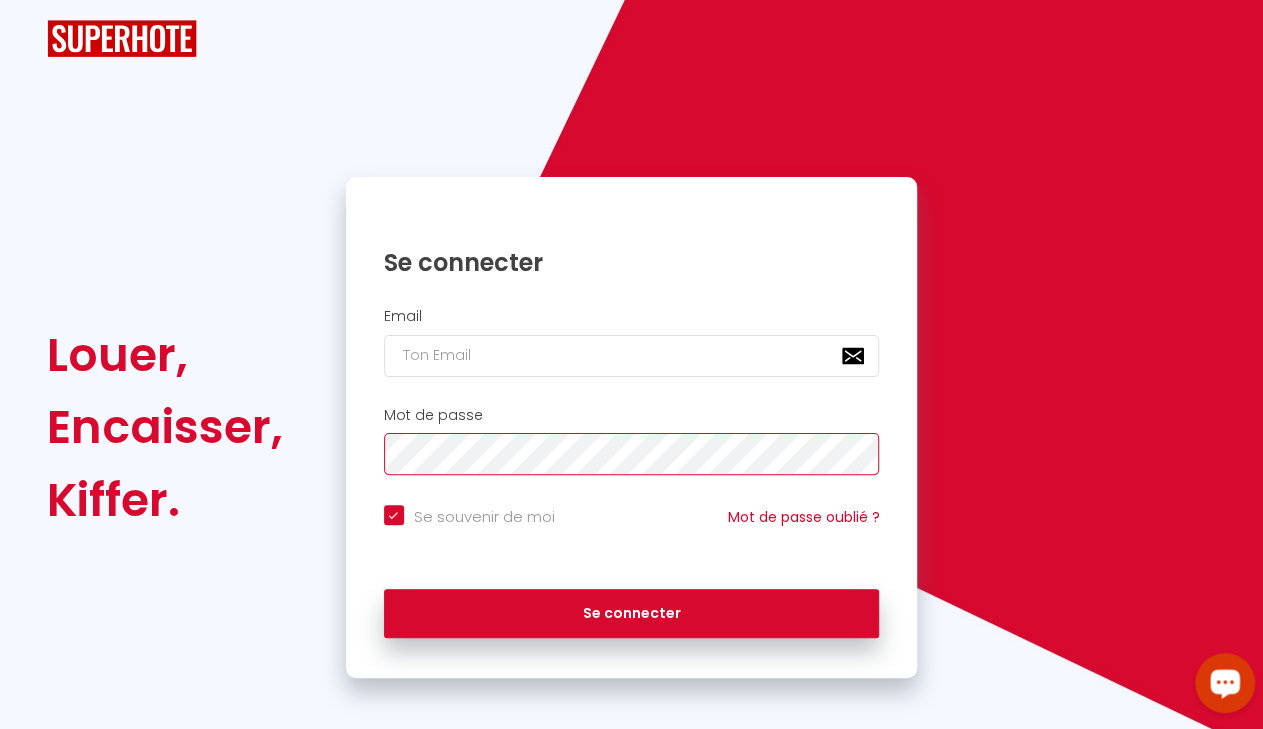 checkbox on "true" 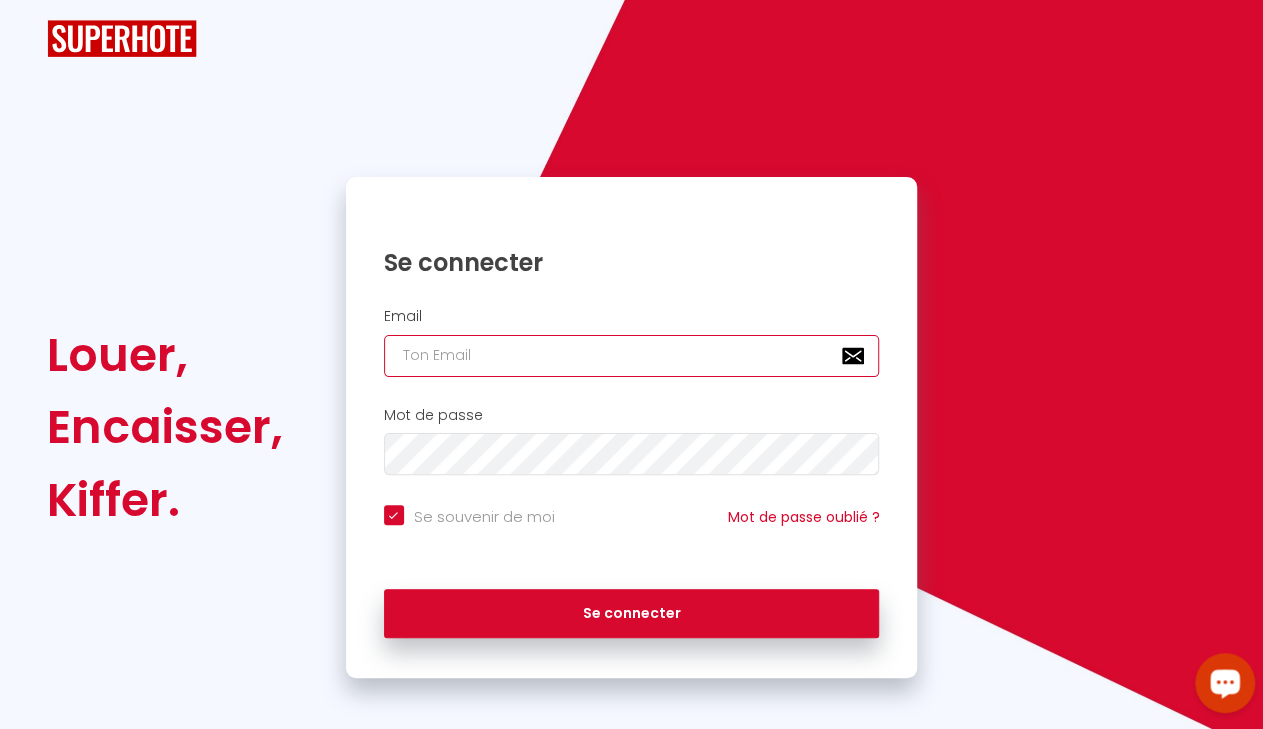 click at bounding box center [632, 356] 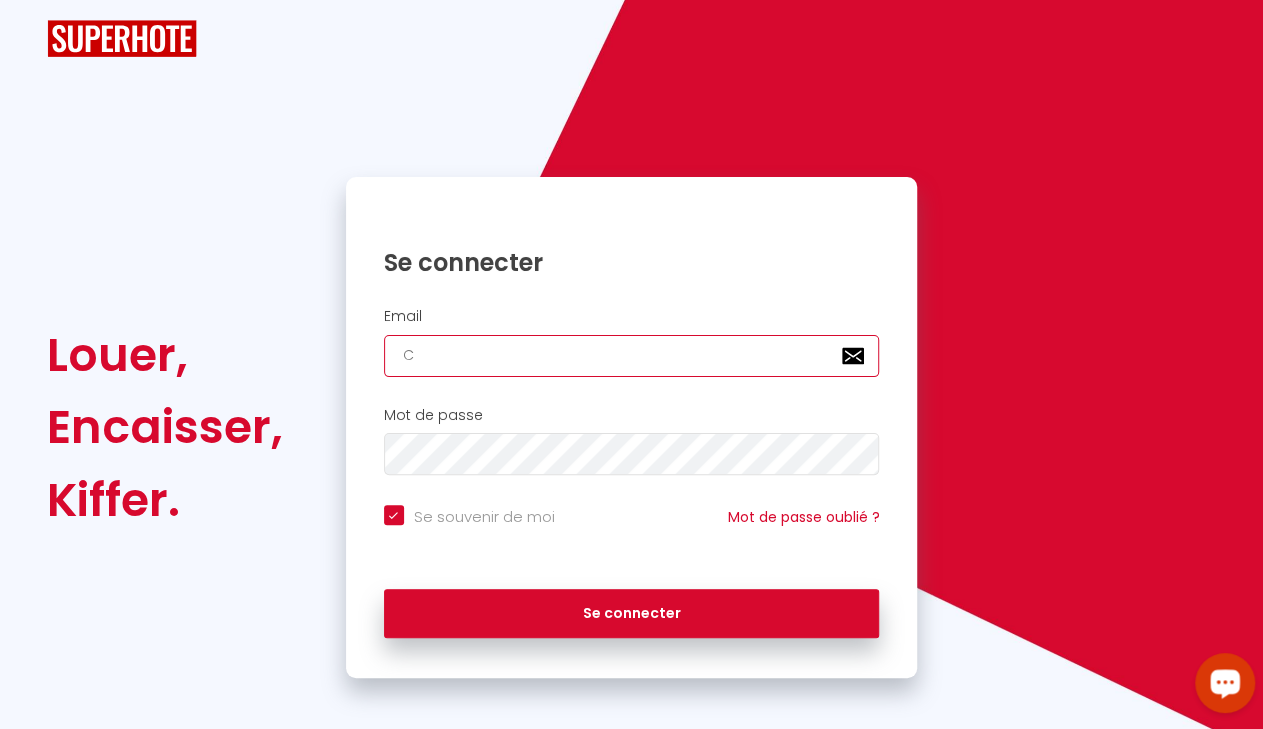 checkbox on "true" 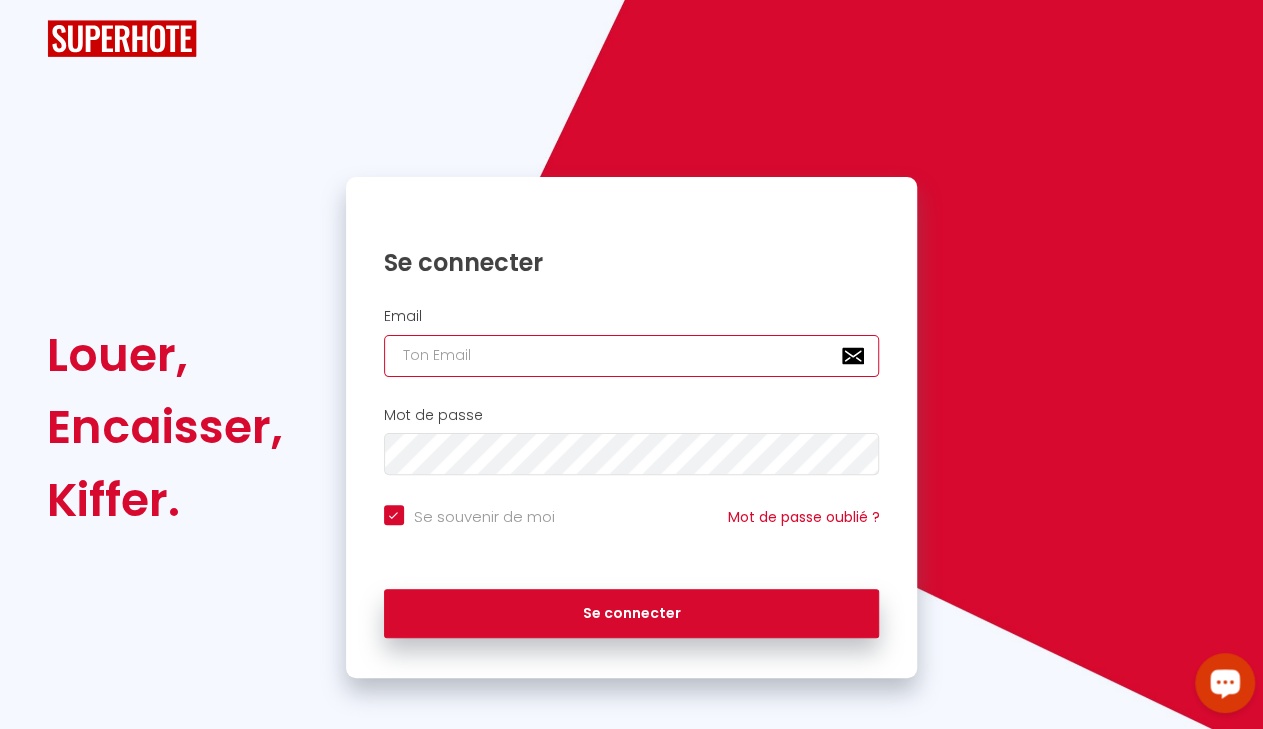 checkbox on "true" 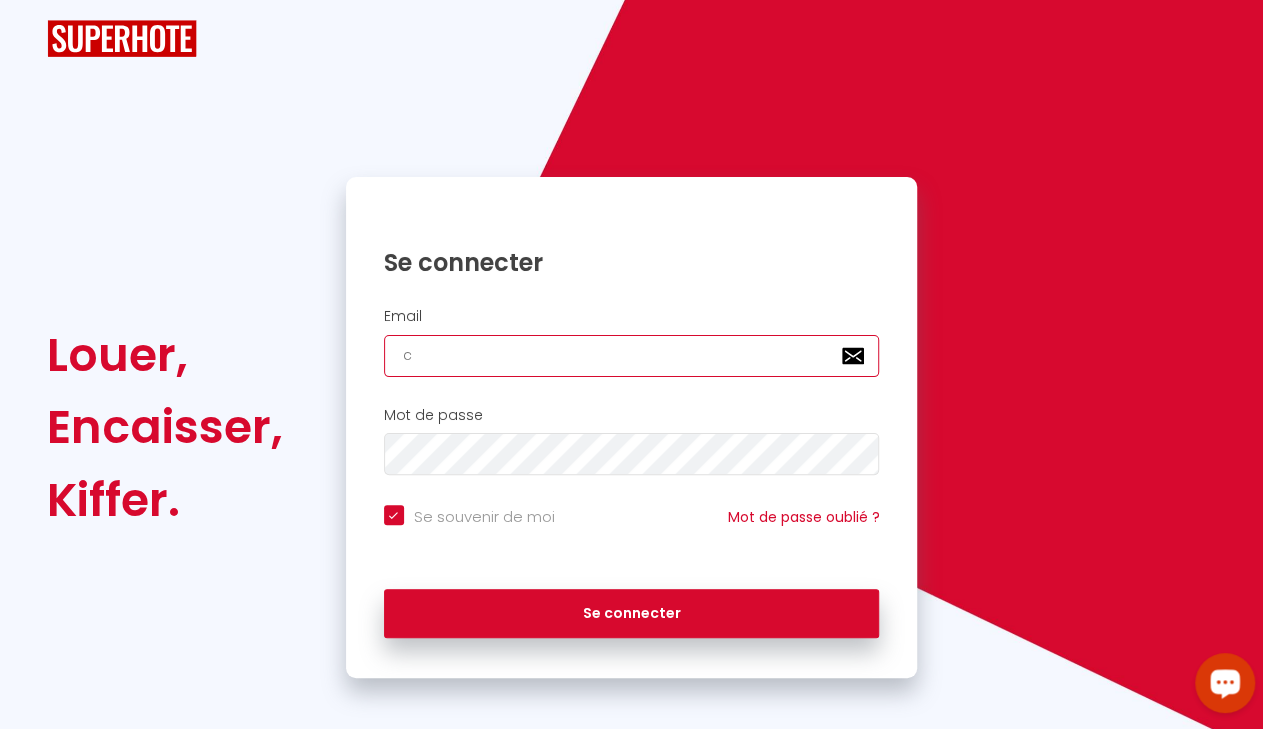 checkbox on "true" 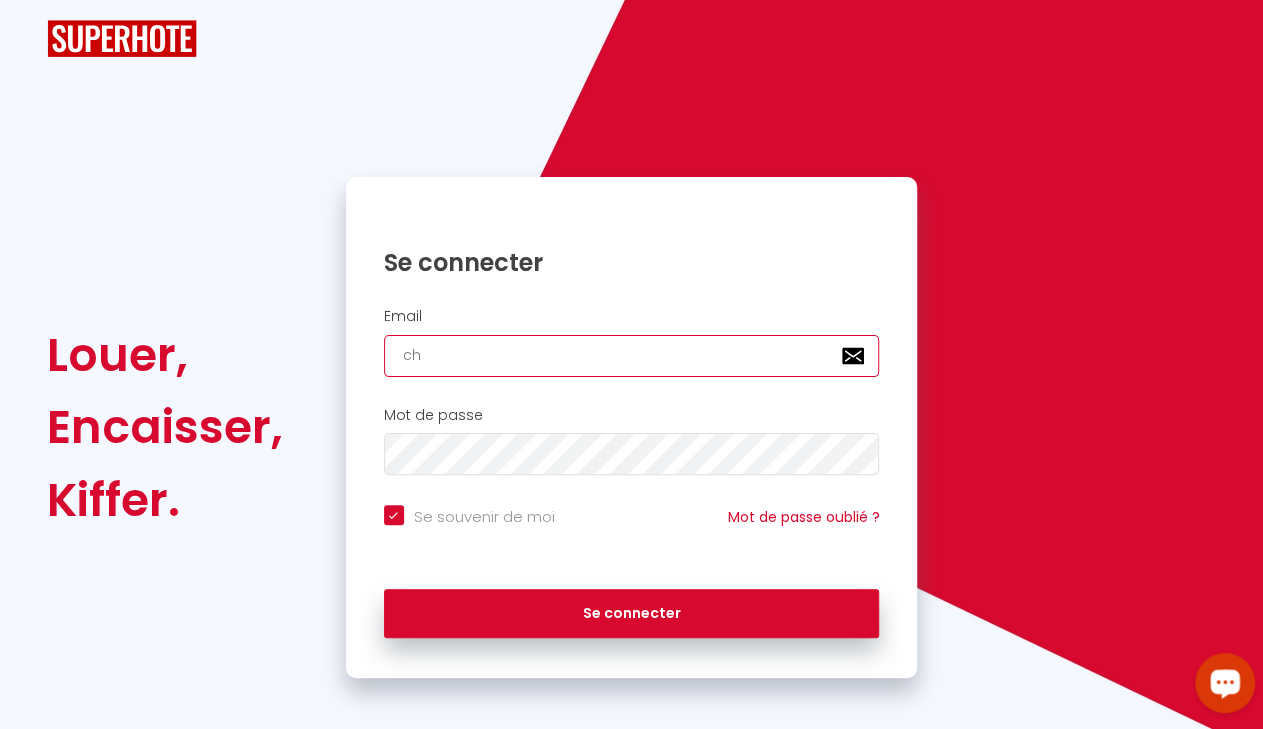 type on "cha" 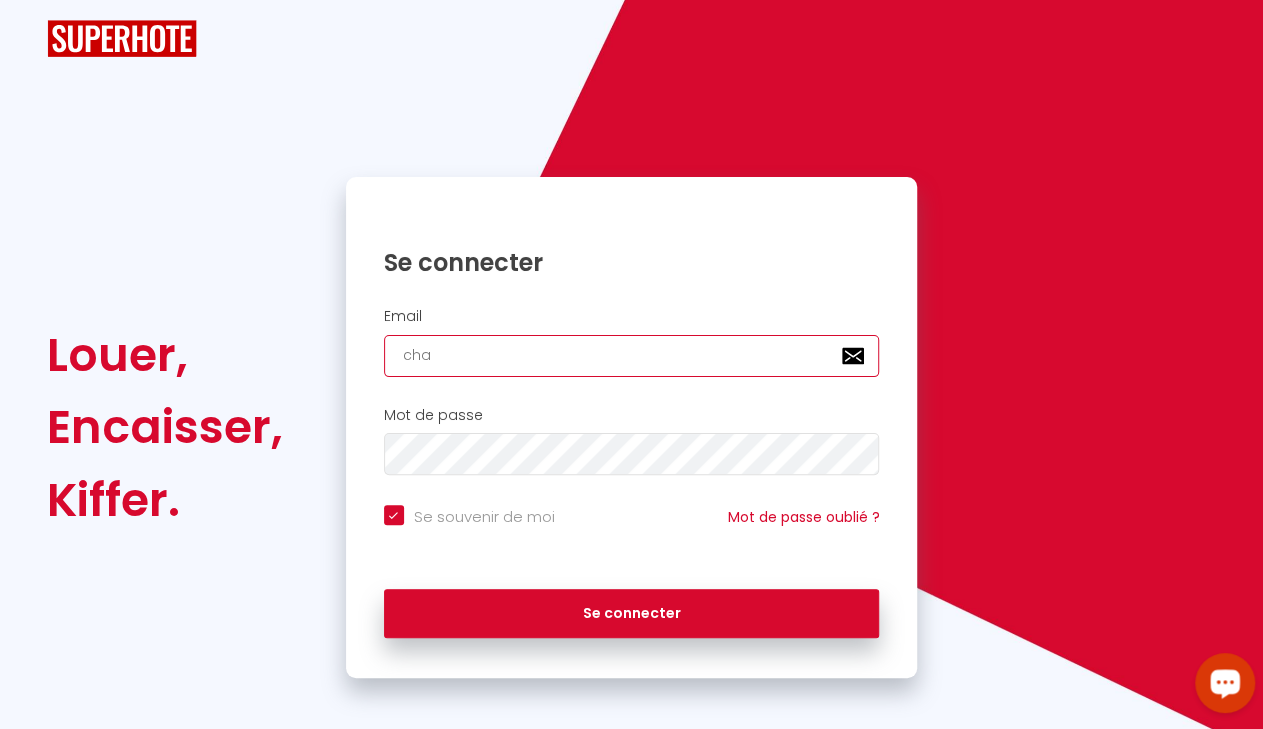 checkbox on "true" 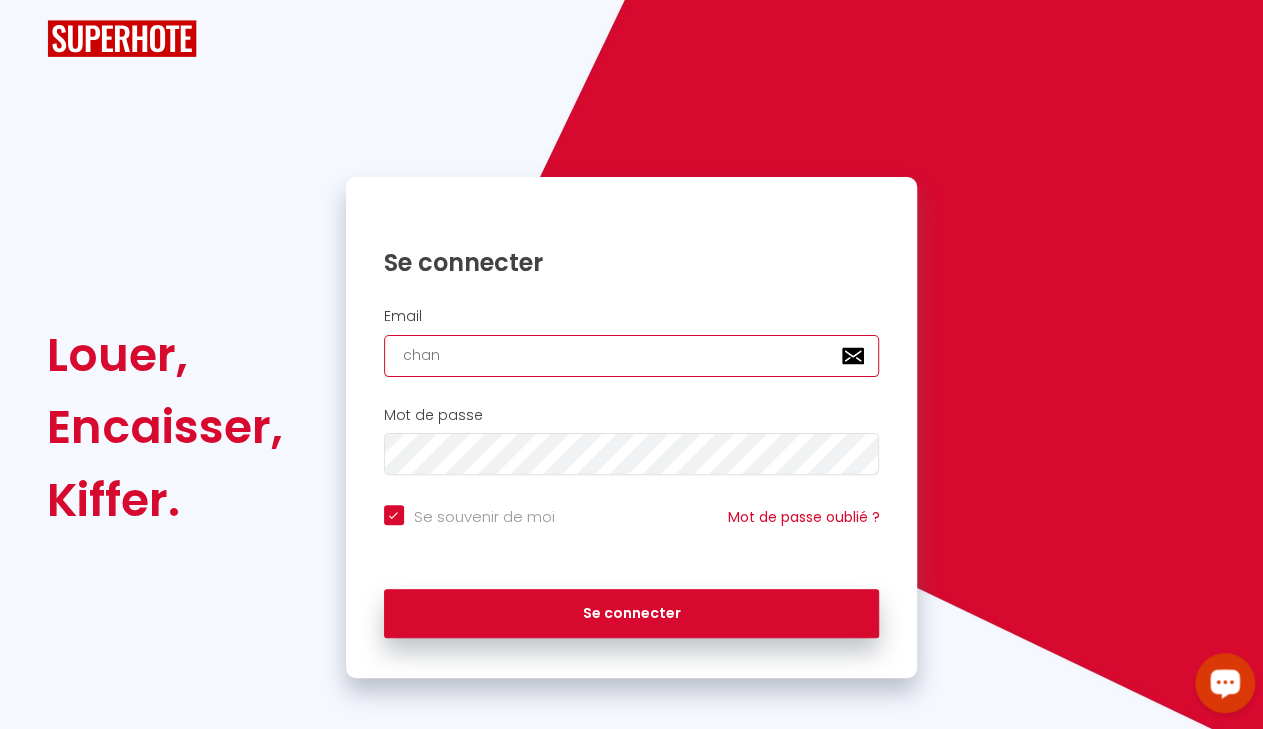 type on "chant" 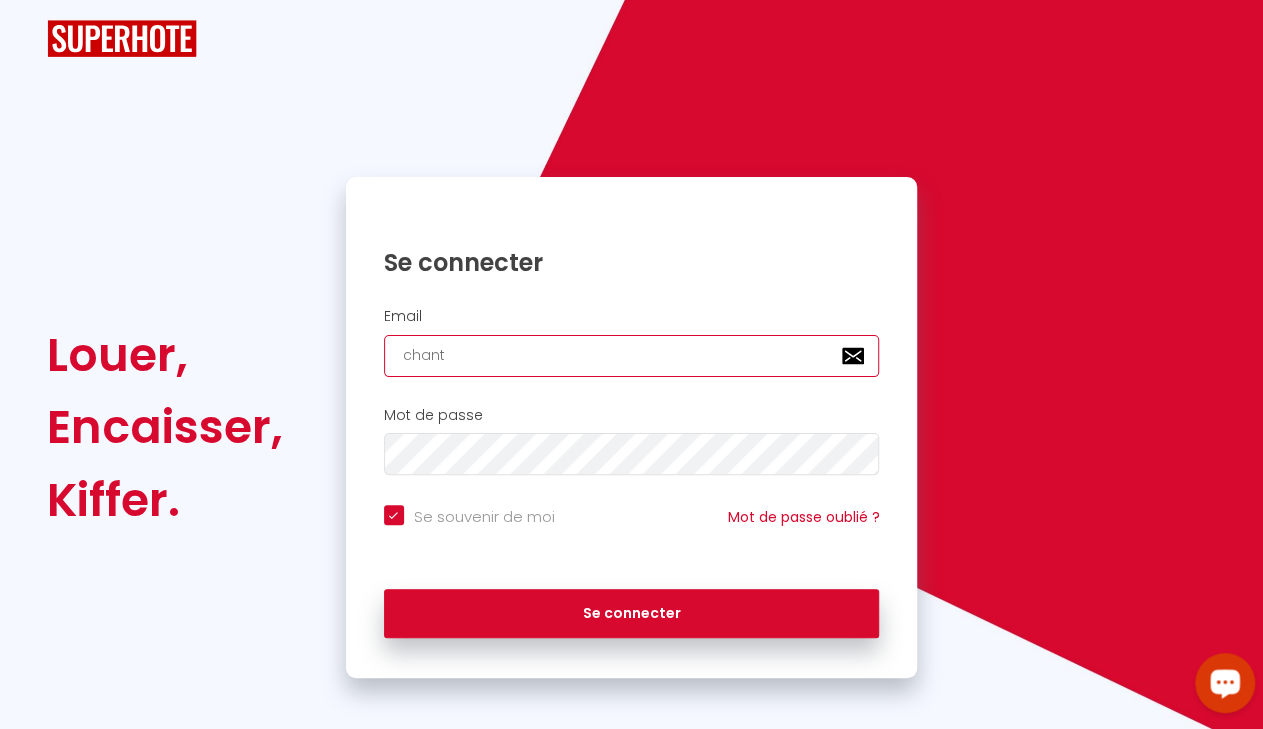 checkbox on "true" 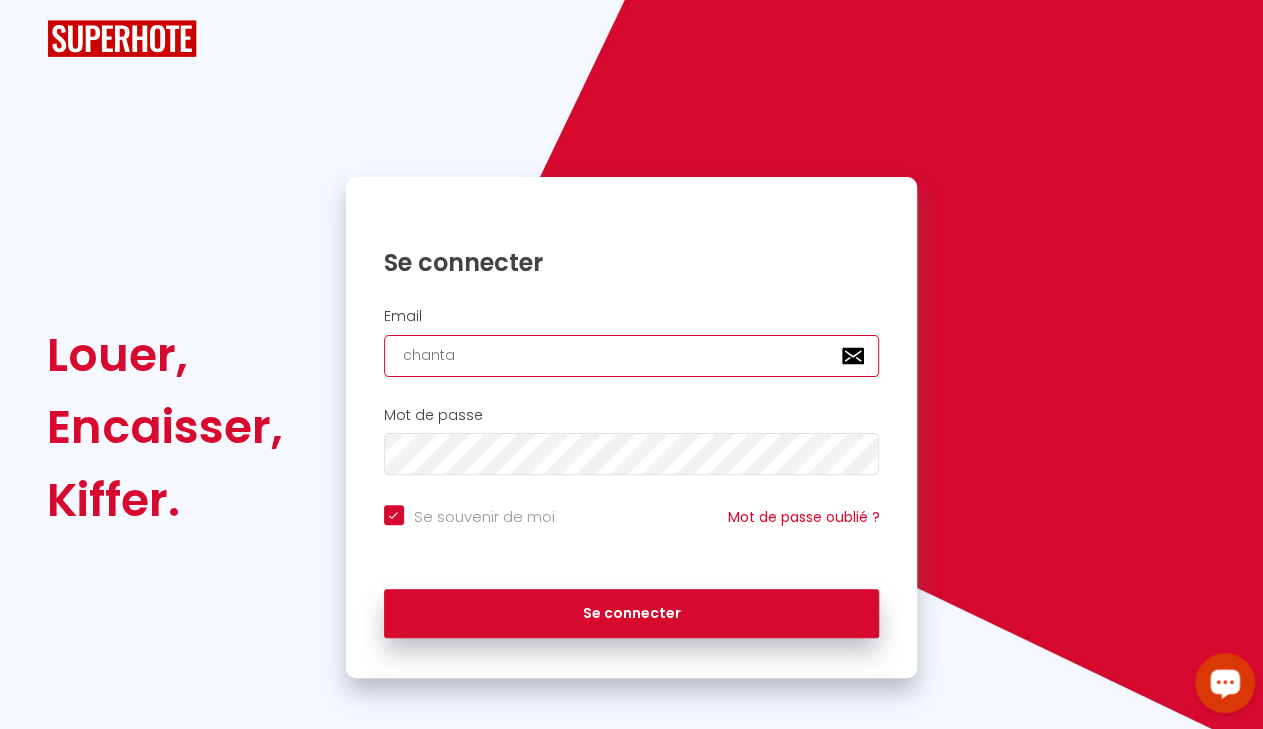 checkbox on "true" 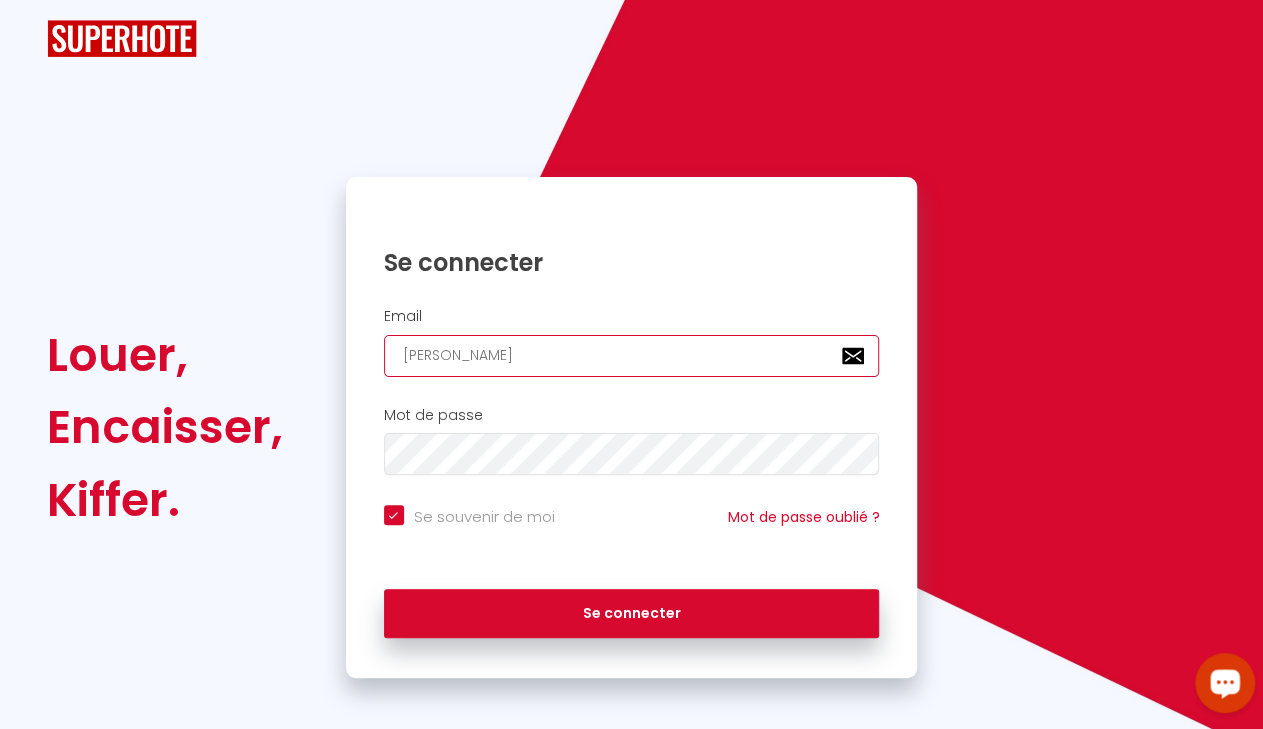 checkbox on "true" 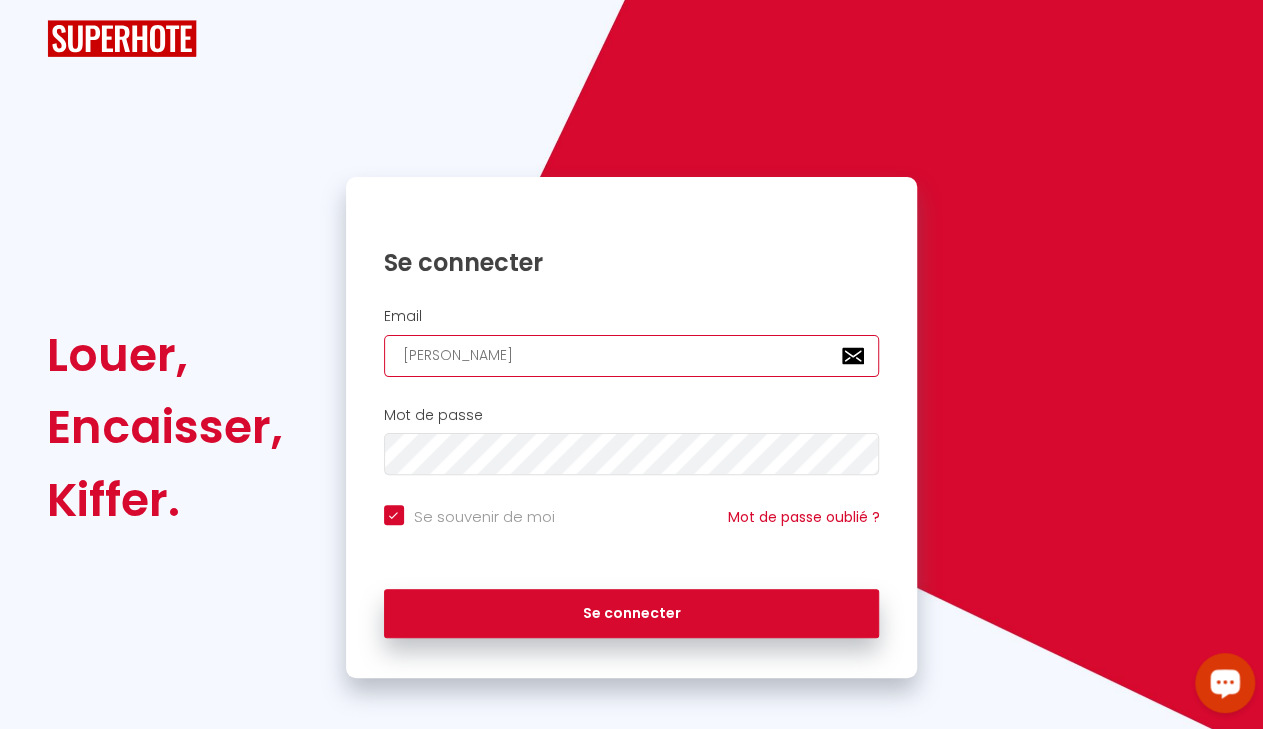 type on "chantalc" 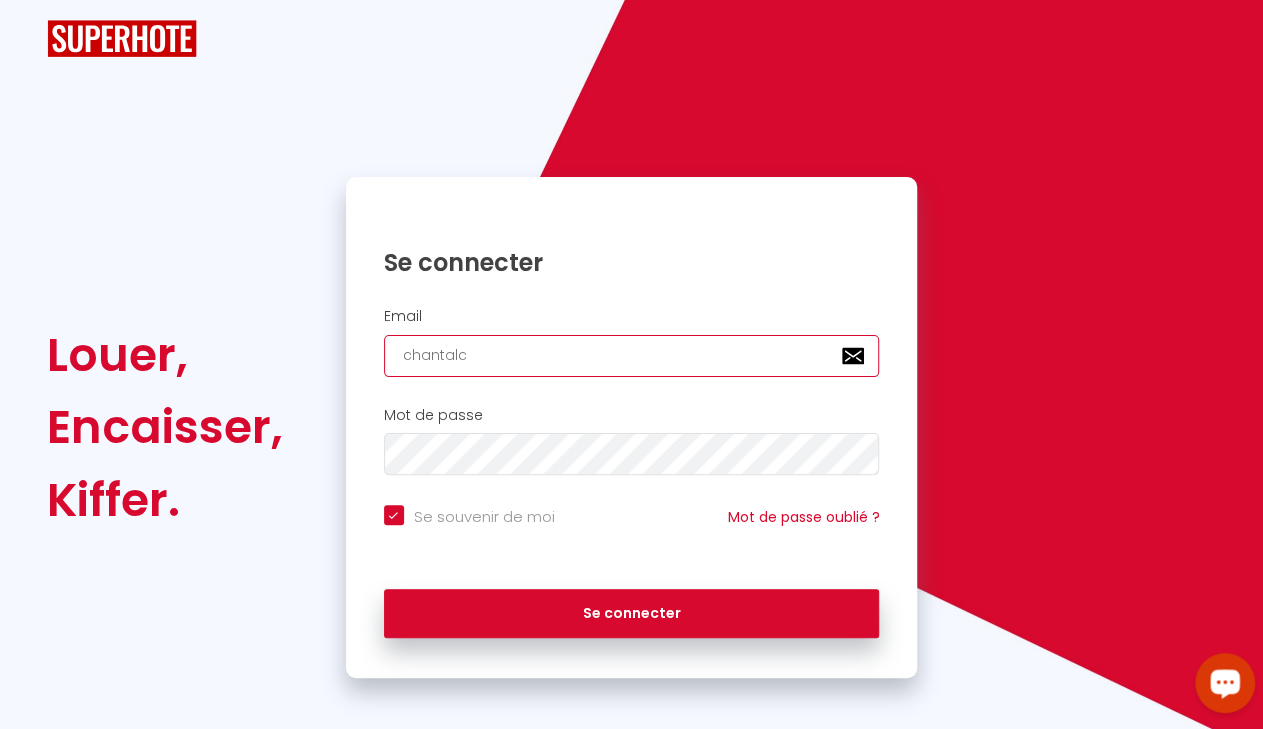 checkbox on "true" 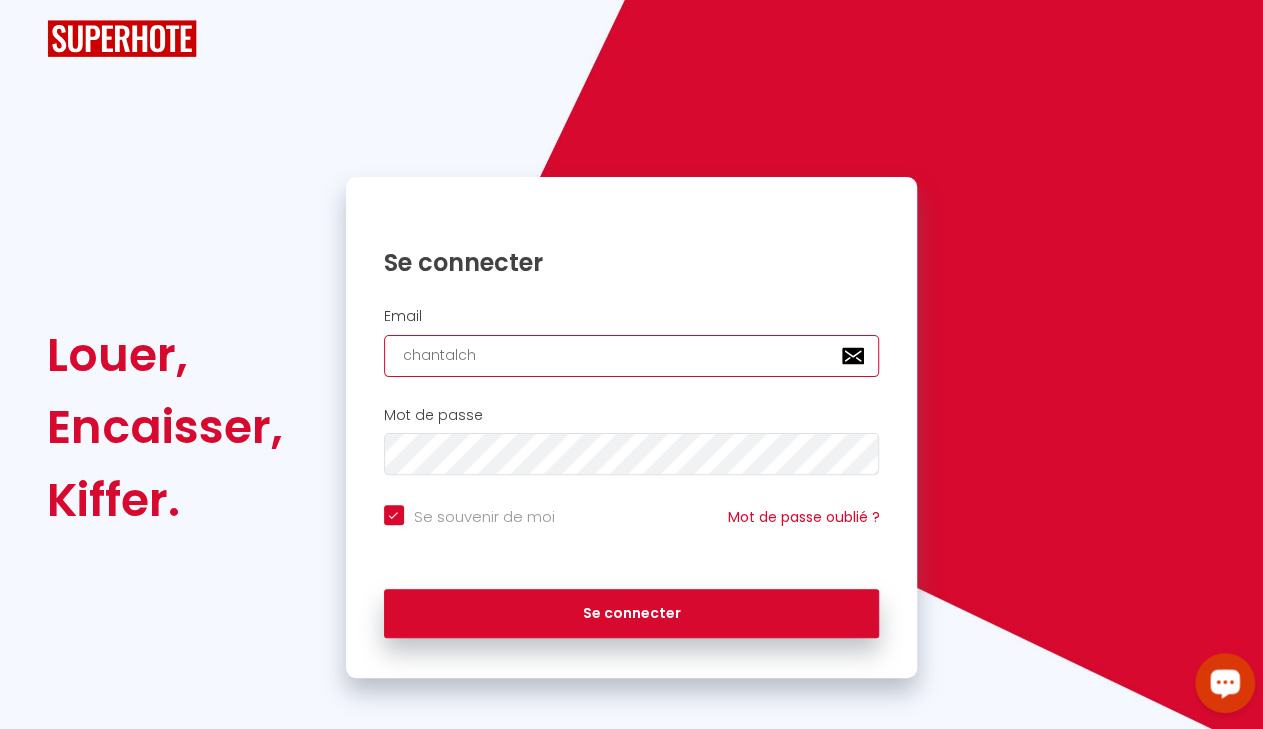 checkbox on "true" 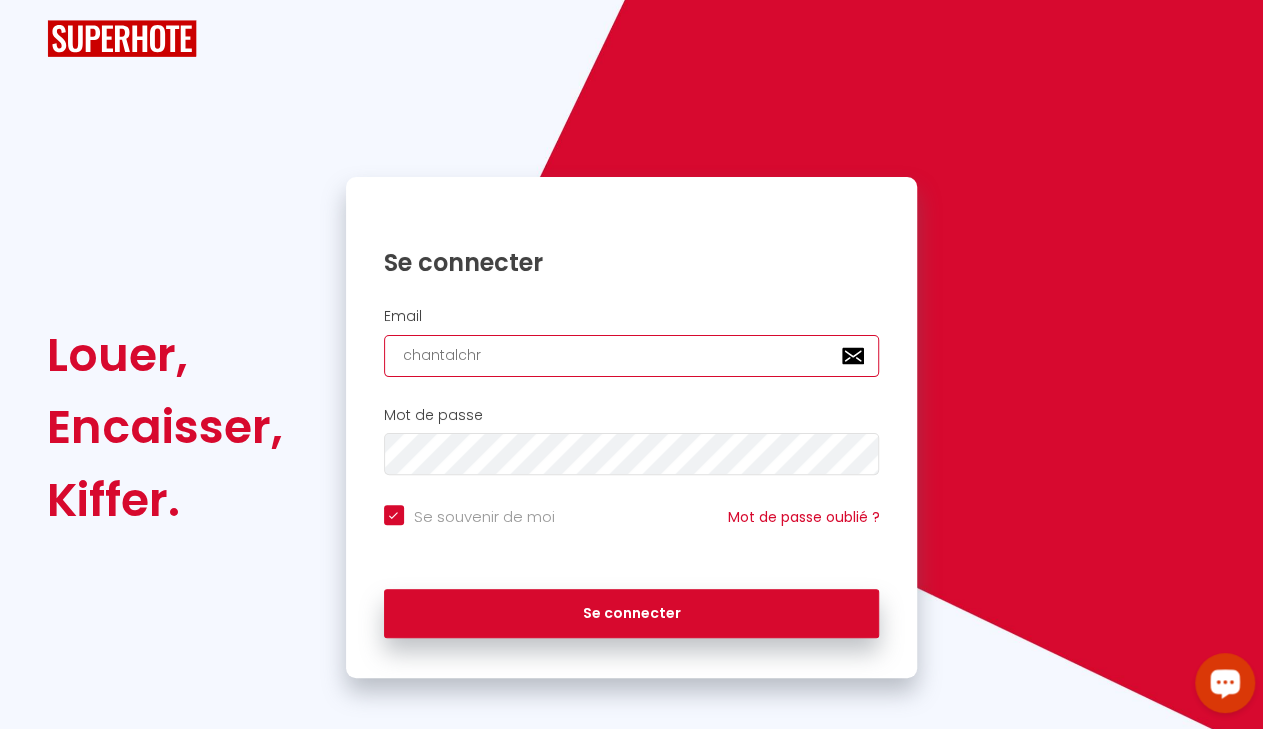 checkbox on "true" 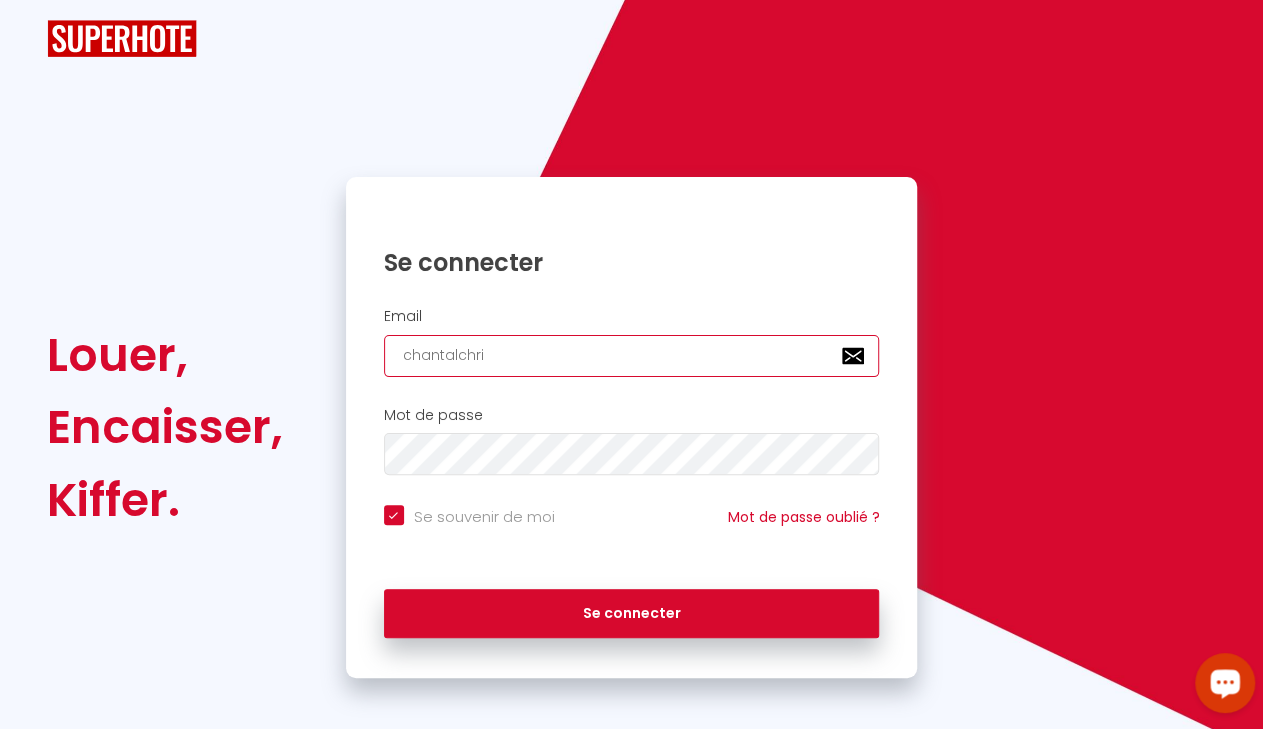 checkbox on "true" 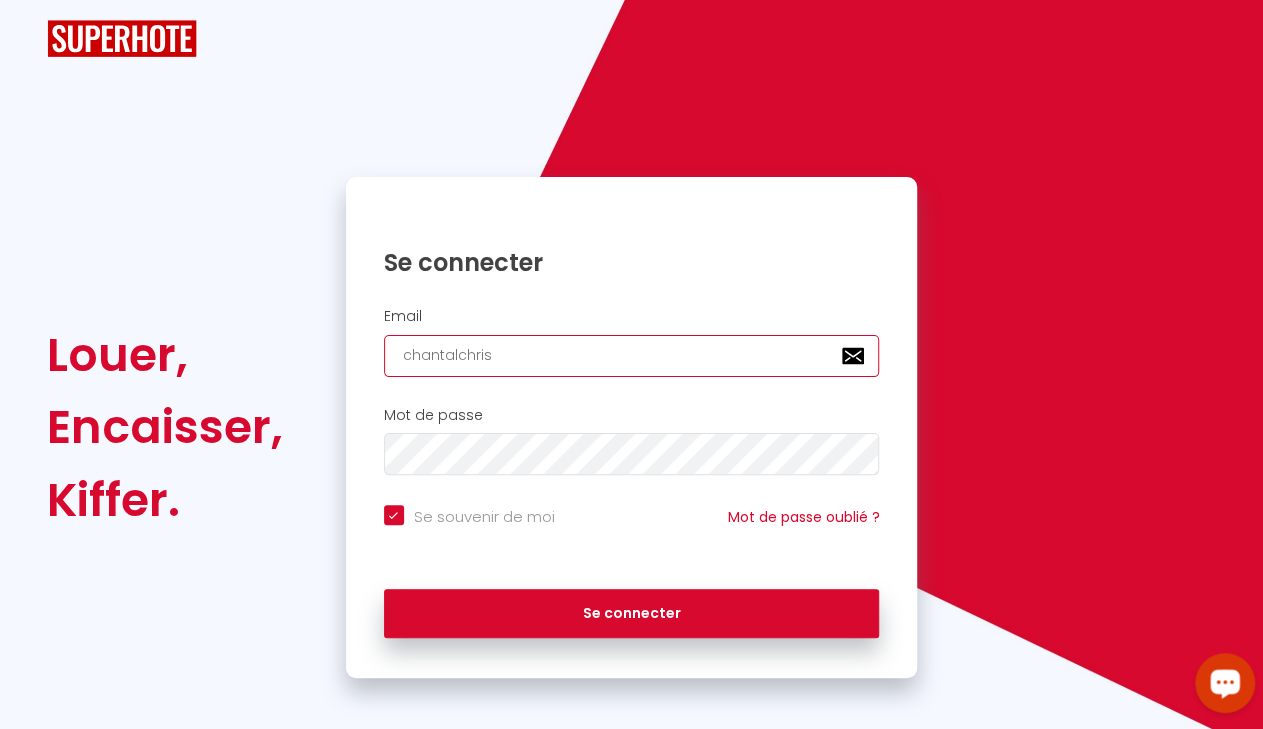checkbox on "true" 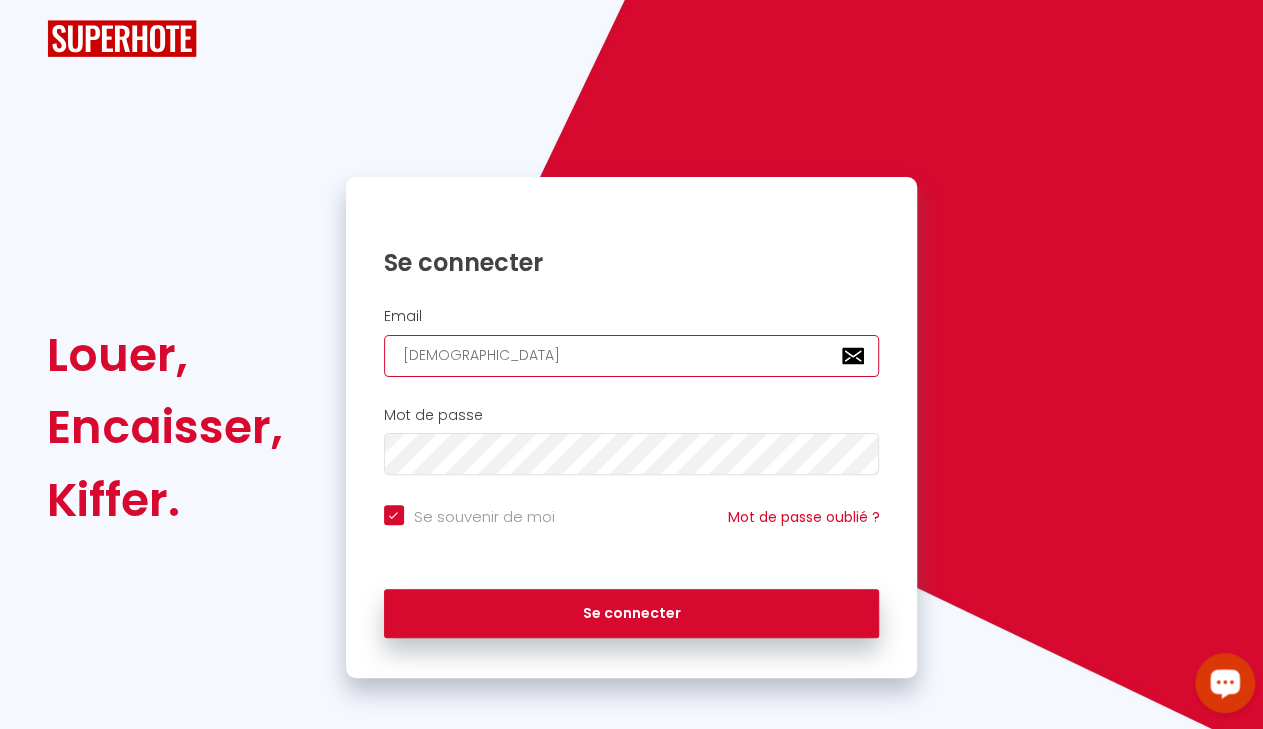 checkbox on "true" 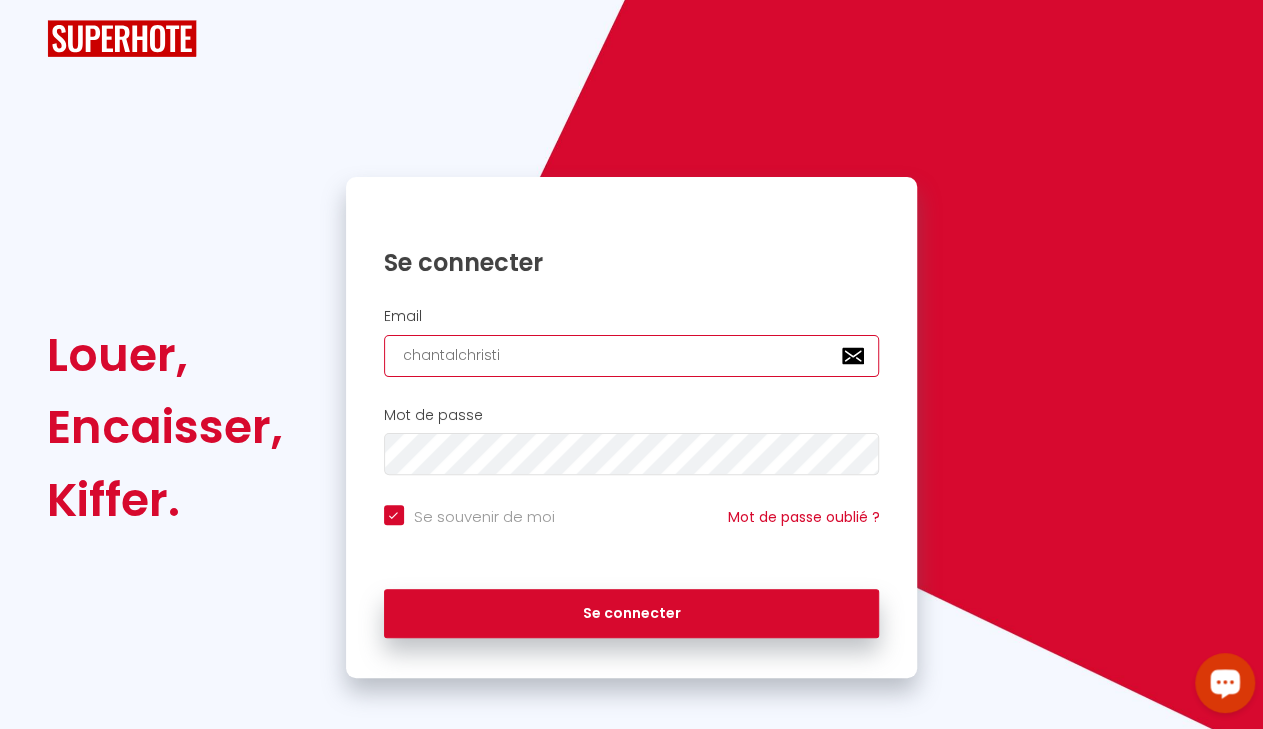 checkbox on "true" 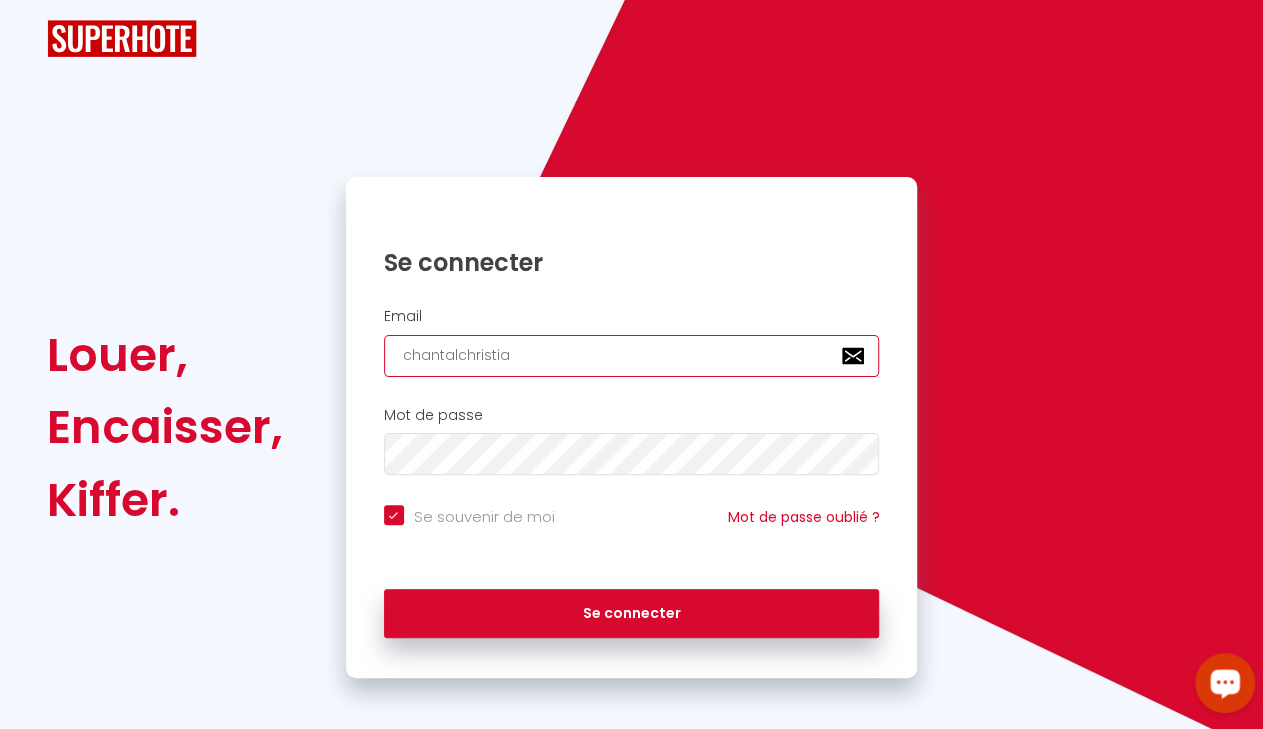 checkbox on "true" 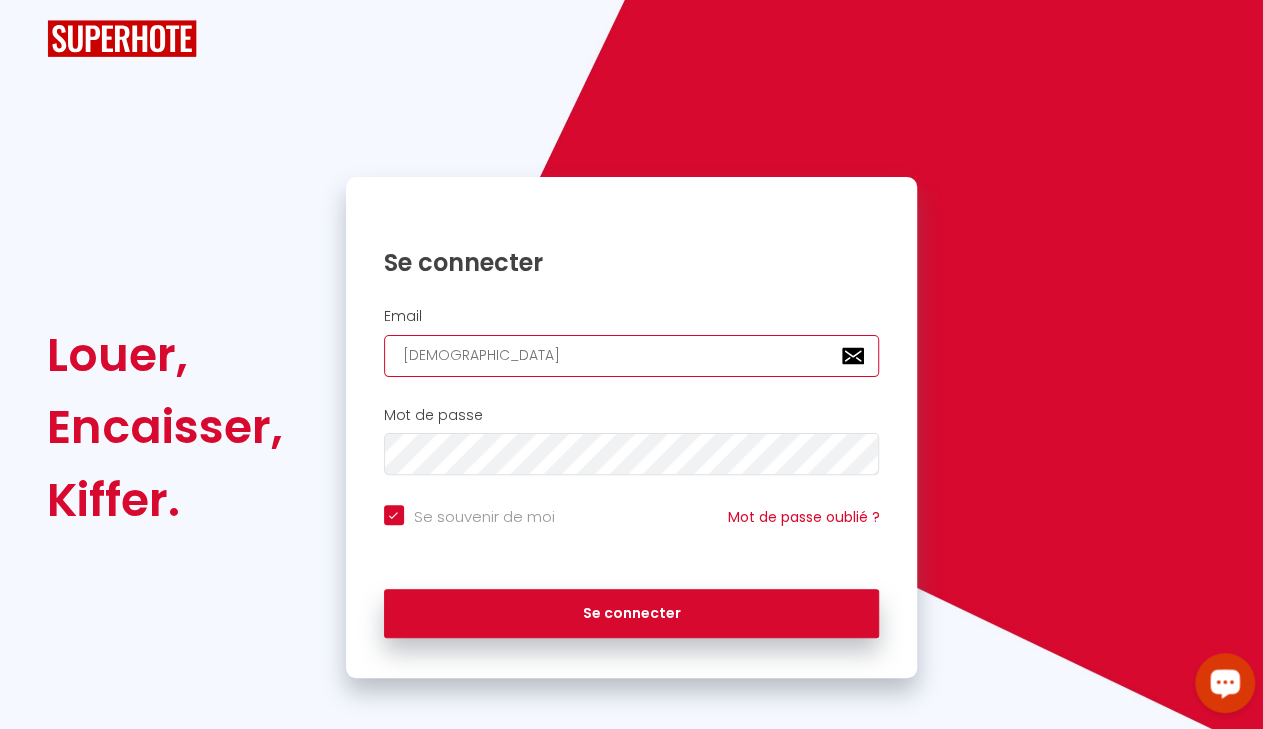 checkbox on "true" 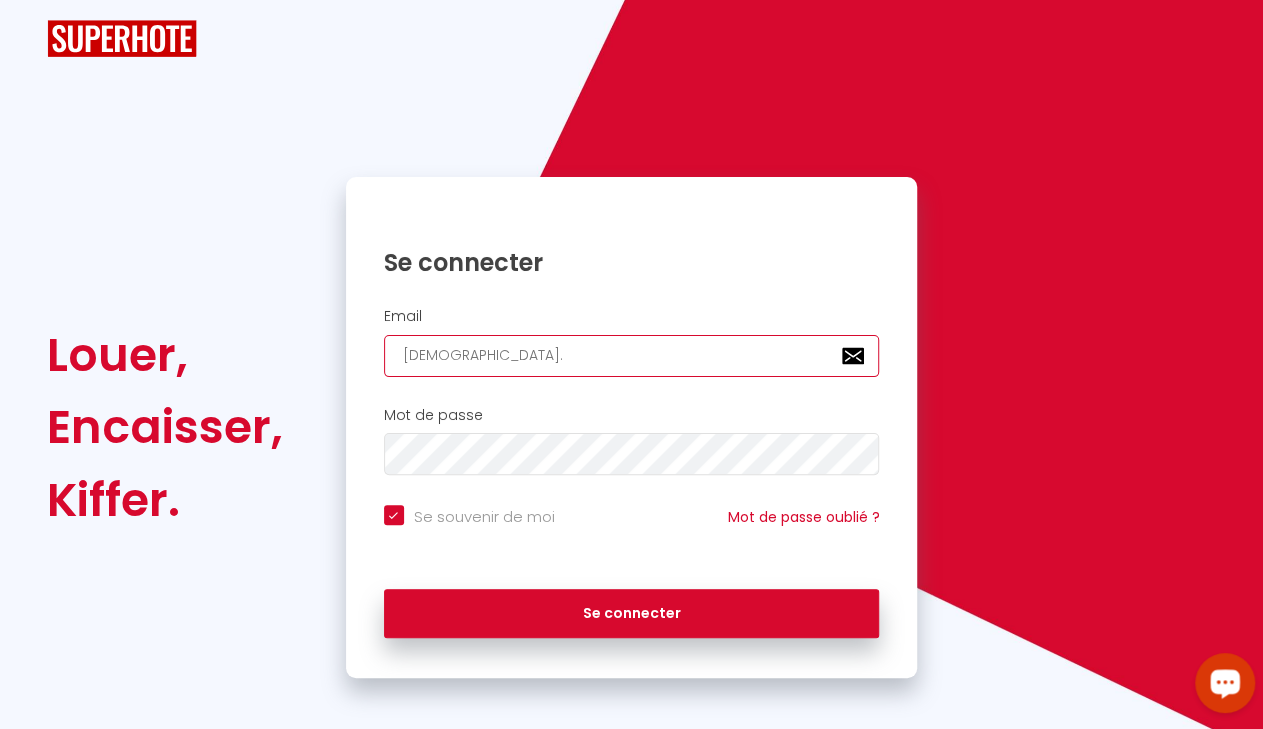 checkbox on "true" 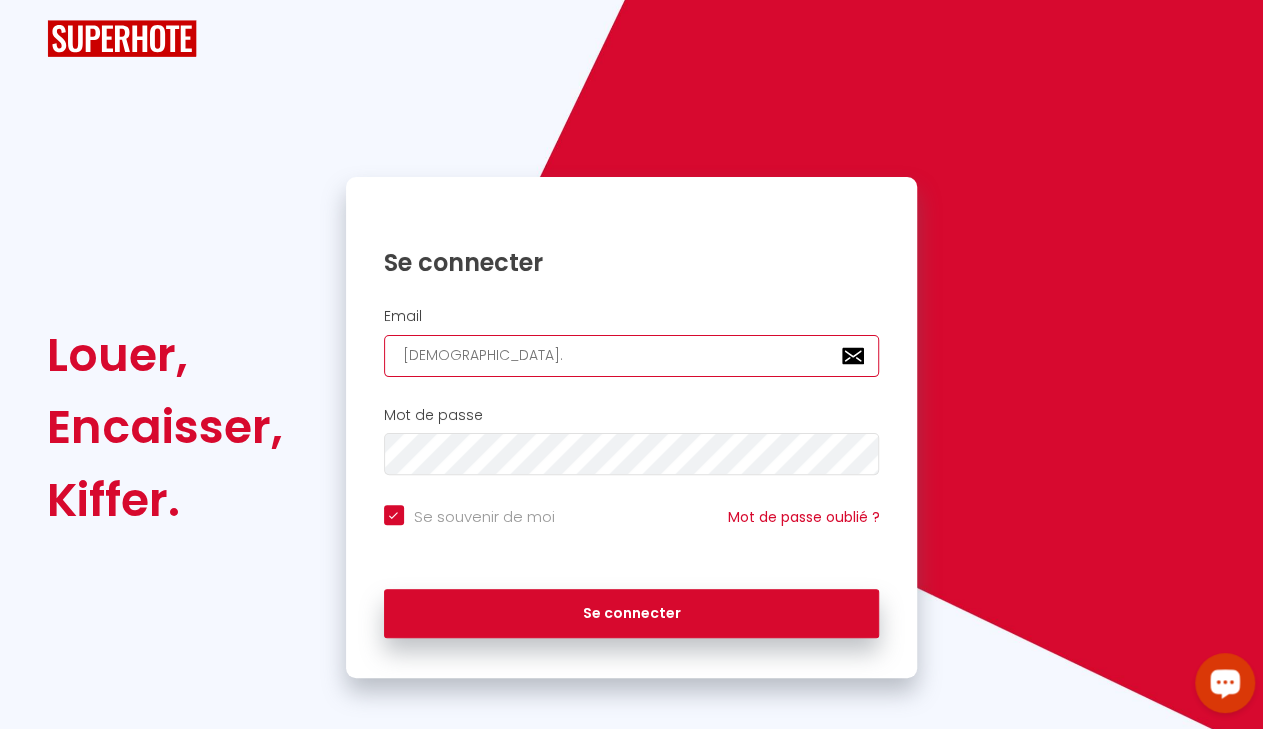 type on "chantalchristian.v" 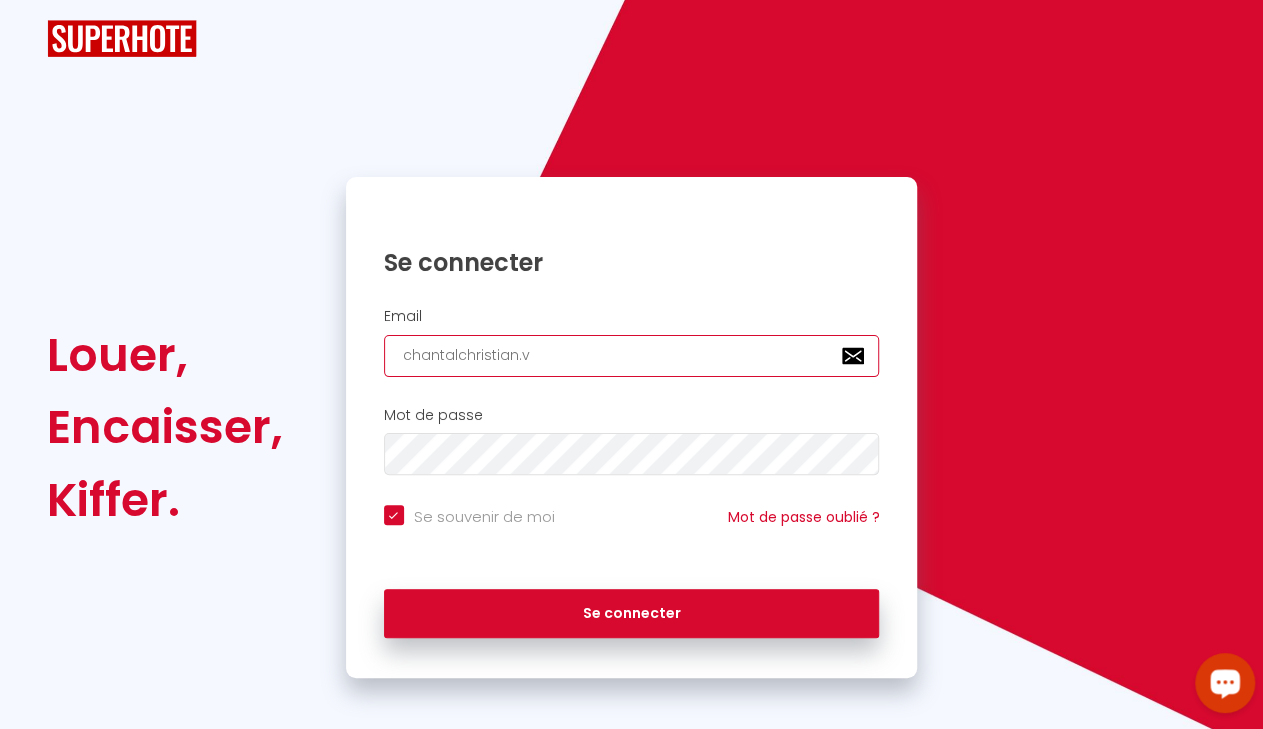 checkbox on "true" 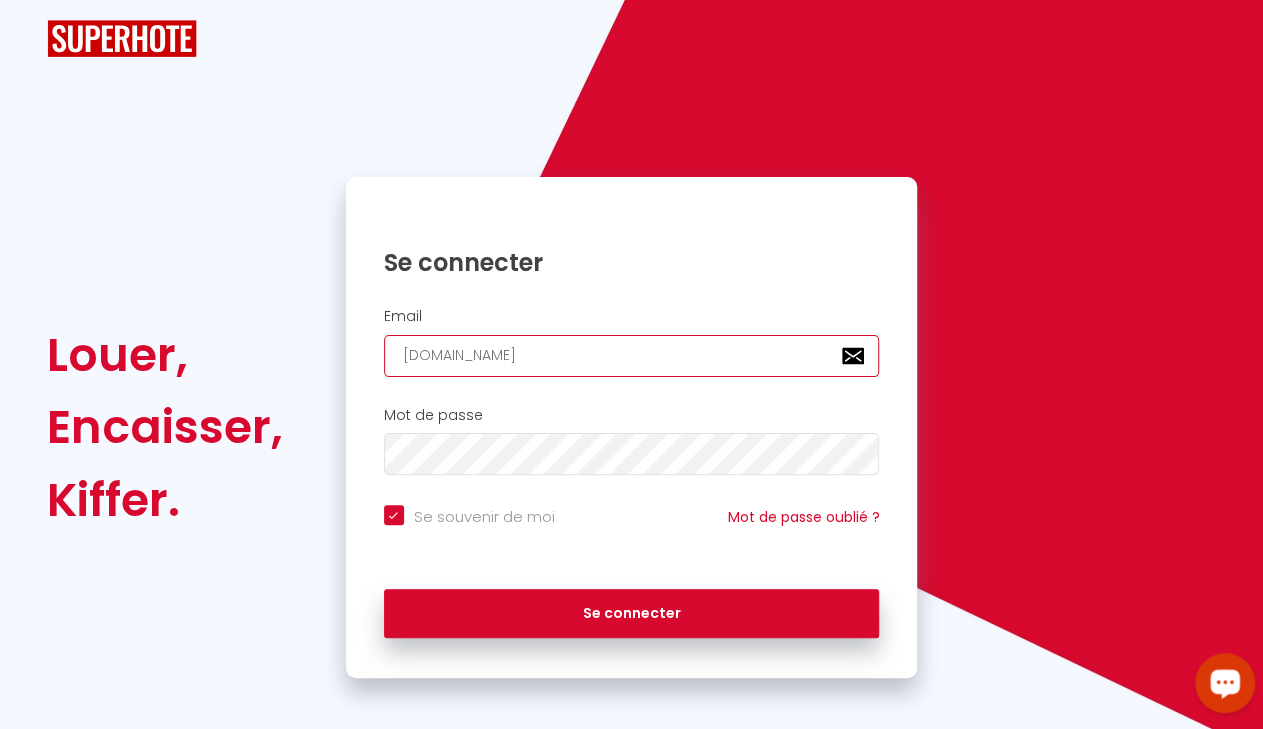 checkbox on "true" 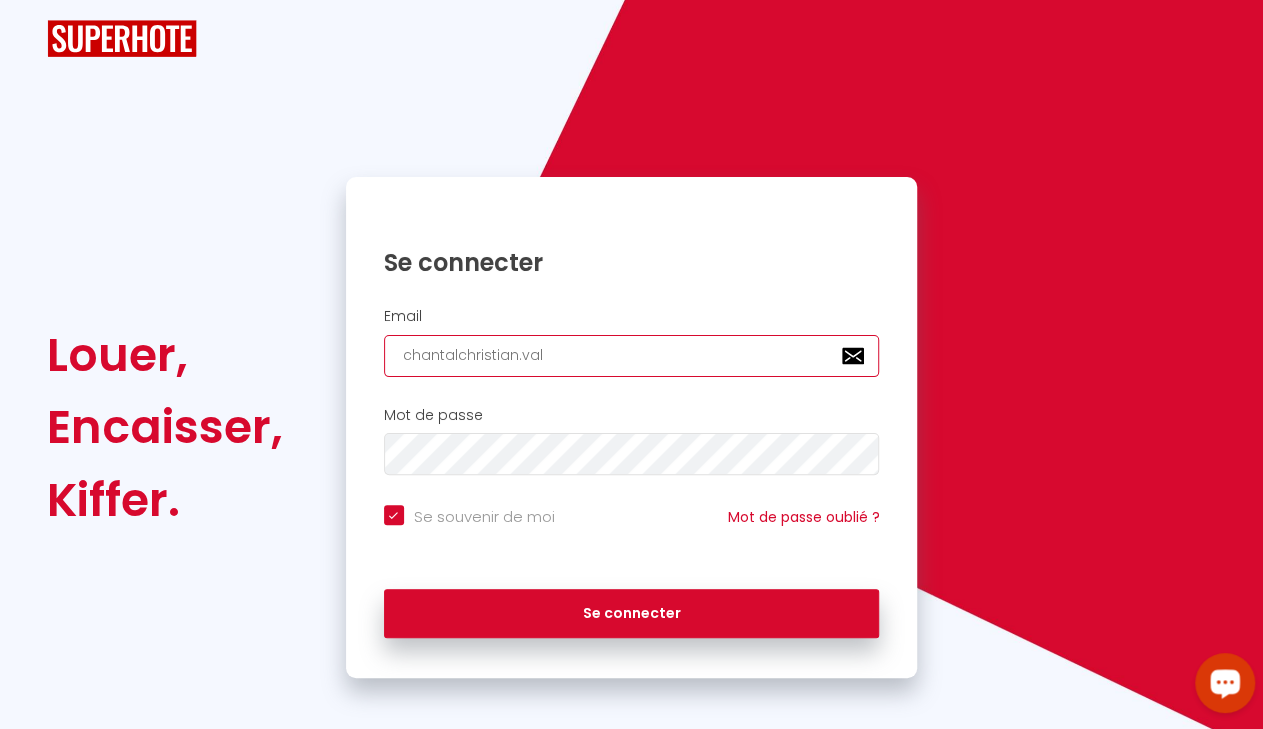 checkbox on "true" 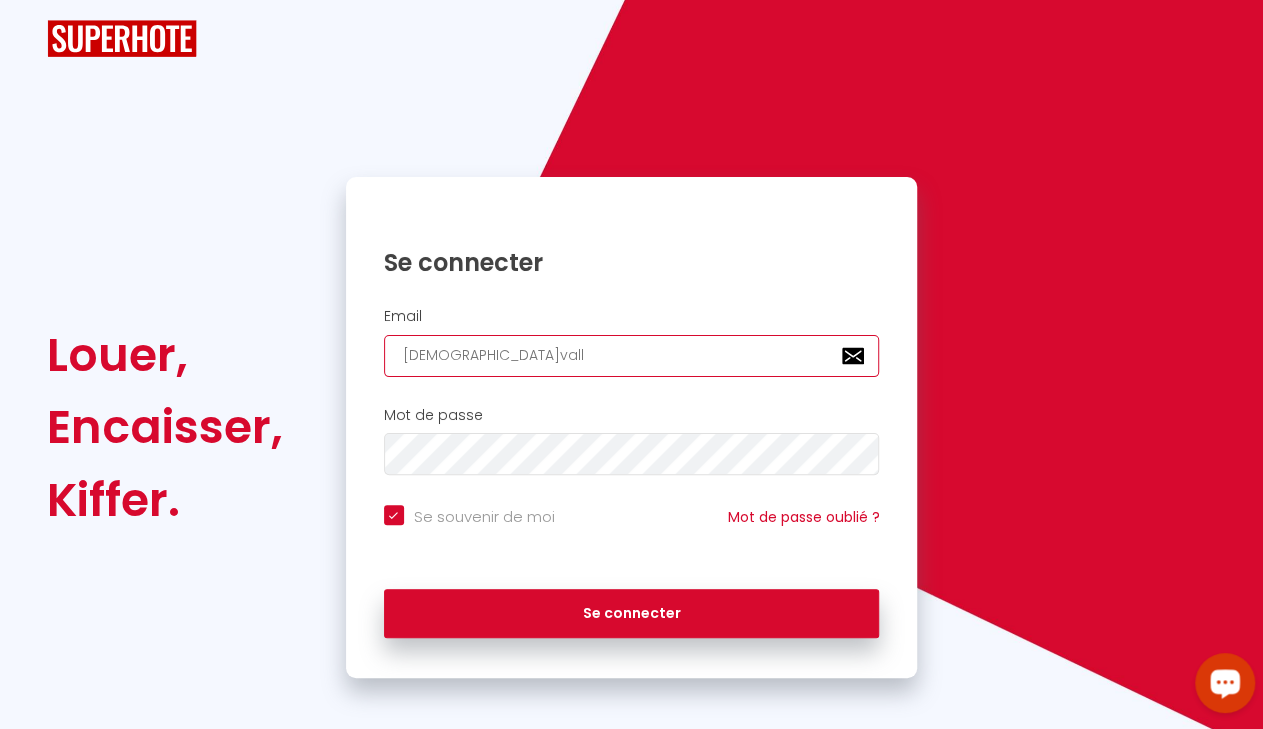 type on "chantalchristian.[PERSON_NAME]" 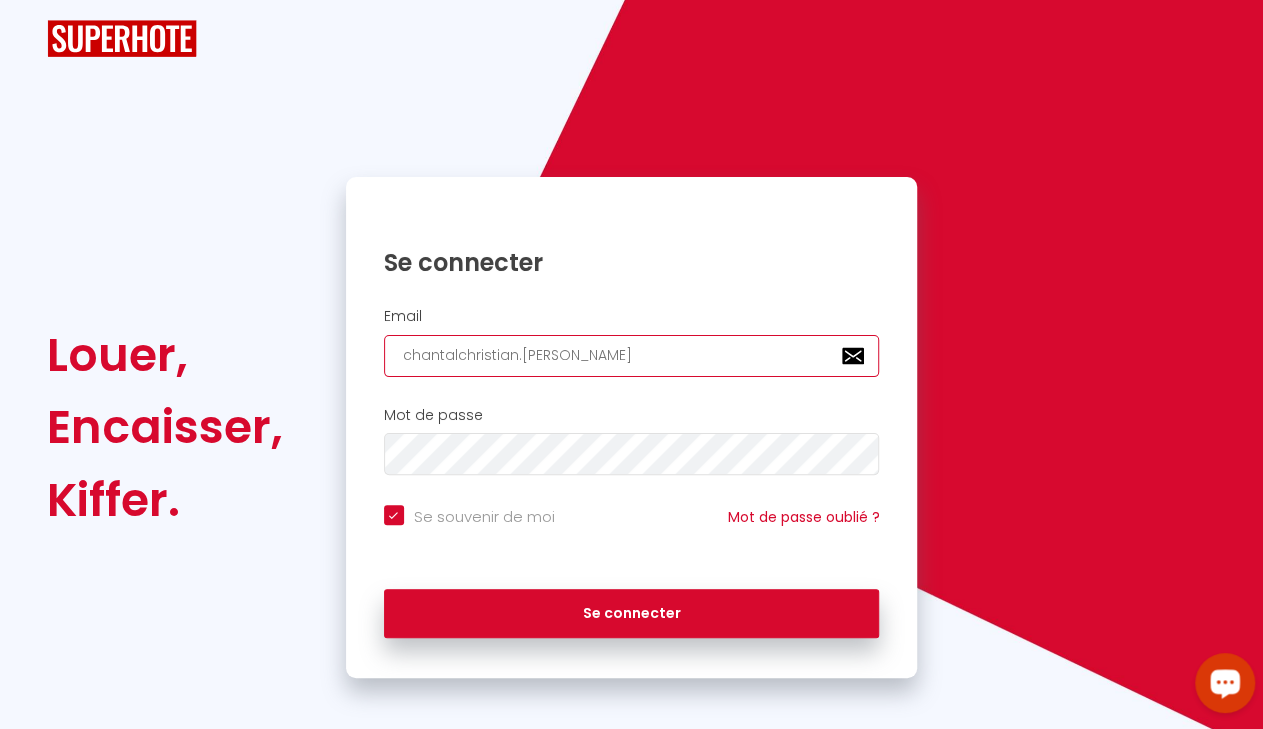 checkbox on "true" 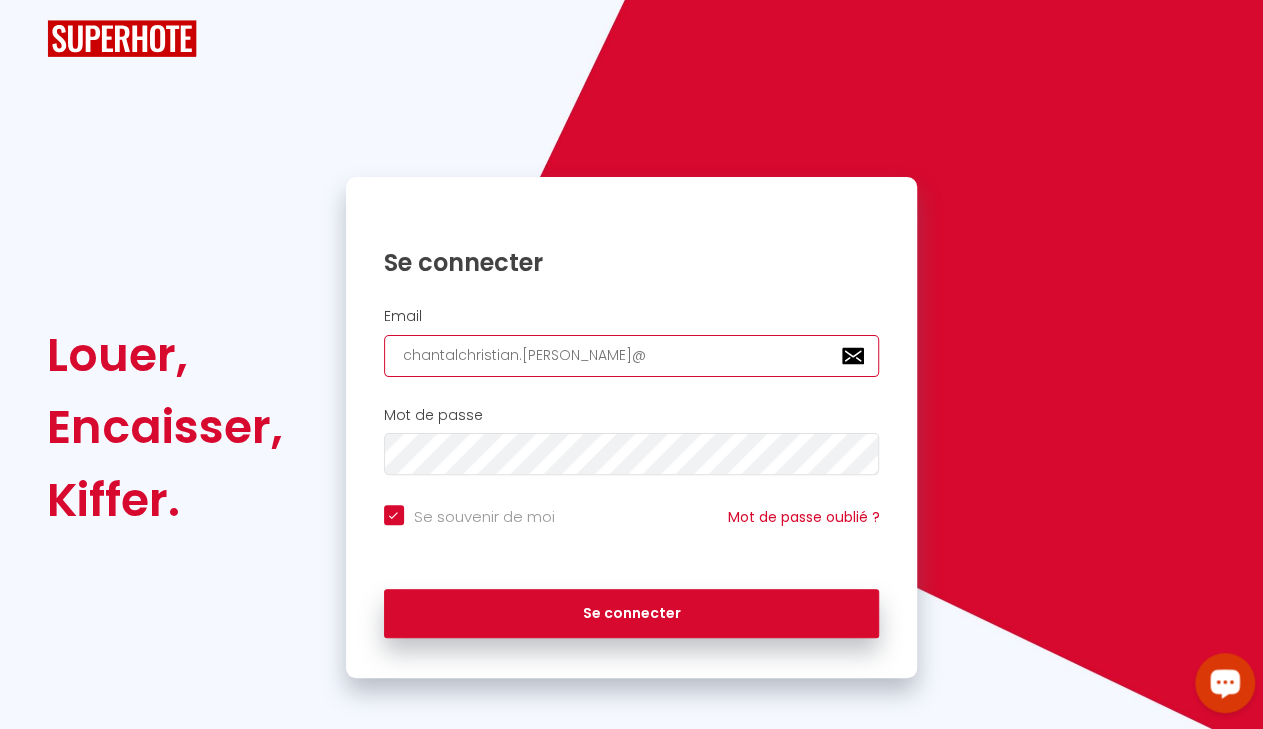 checkbox on "true" 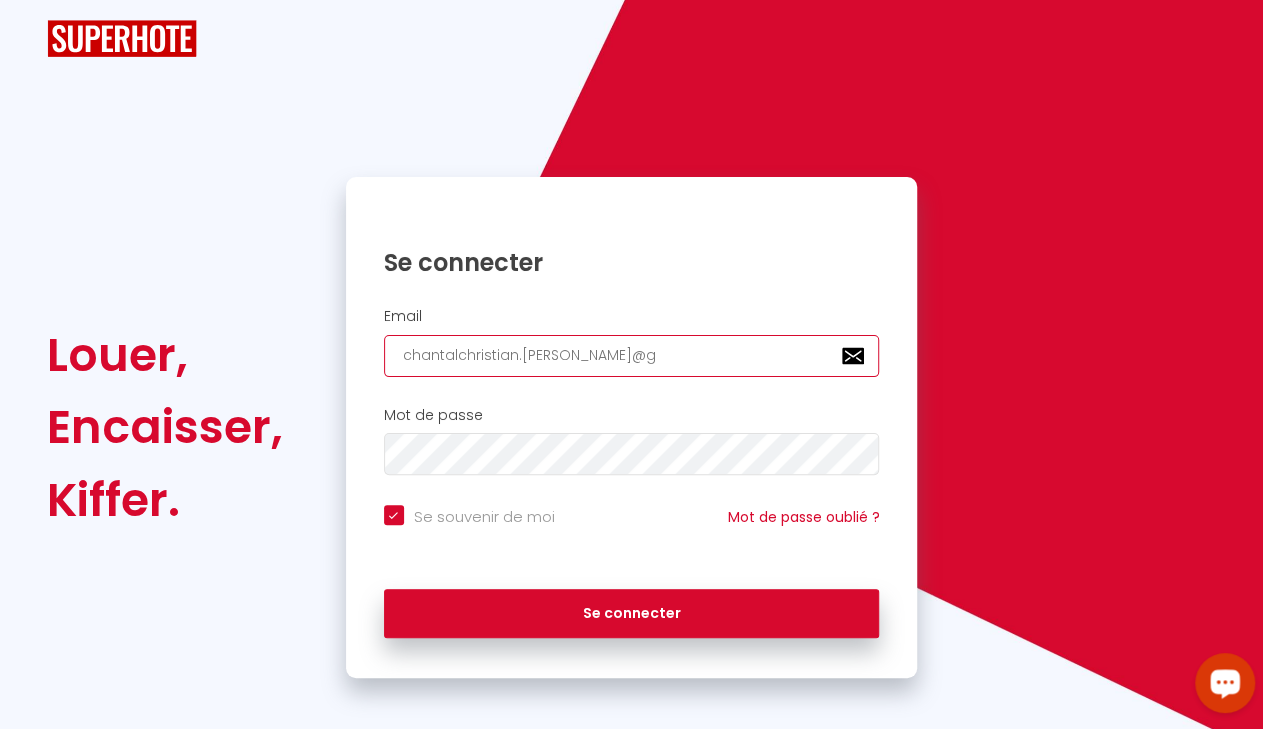 checkbox on "true" 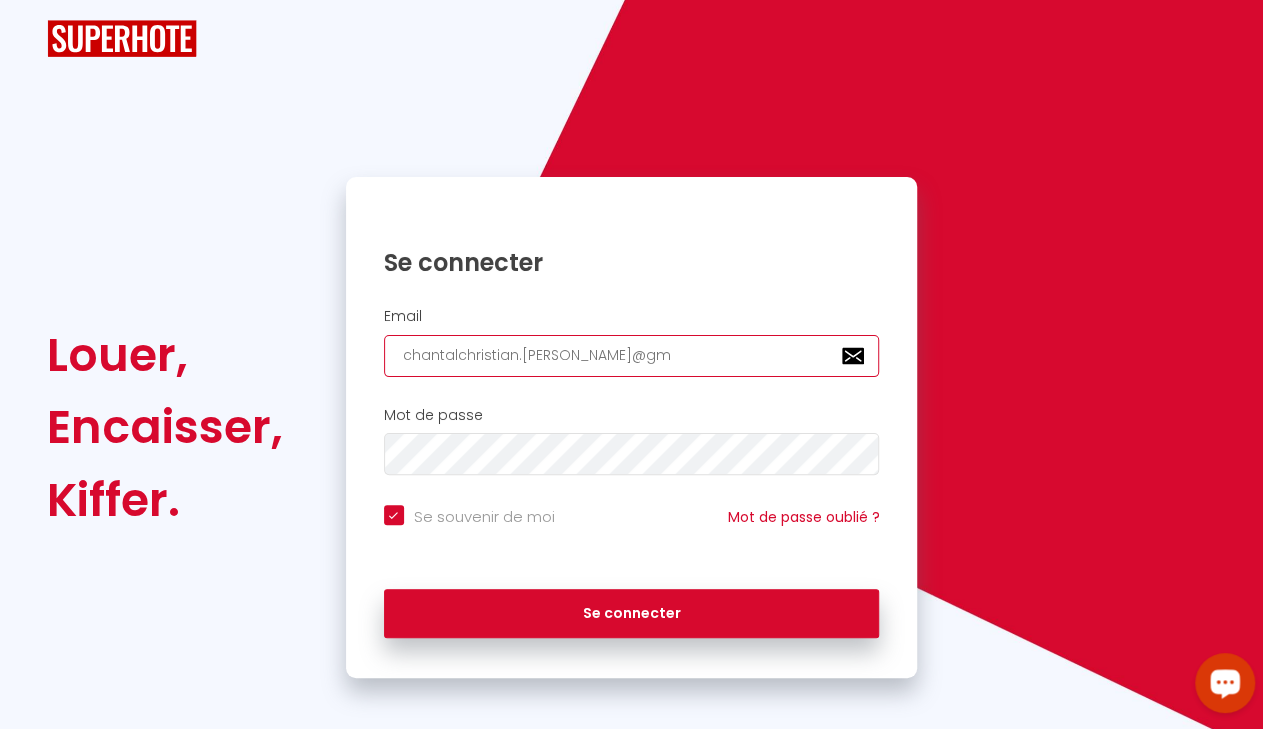 checkbox on "true" 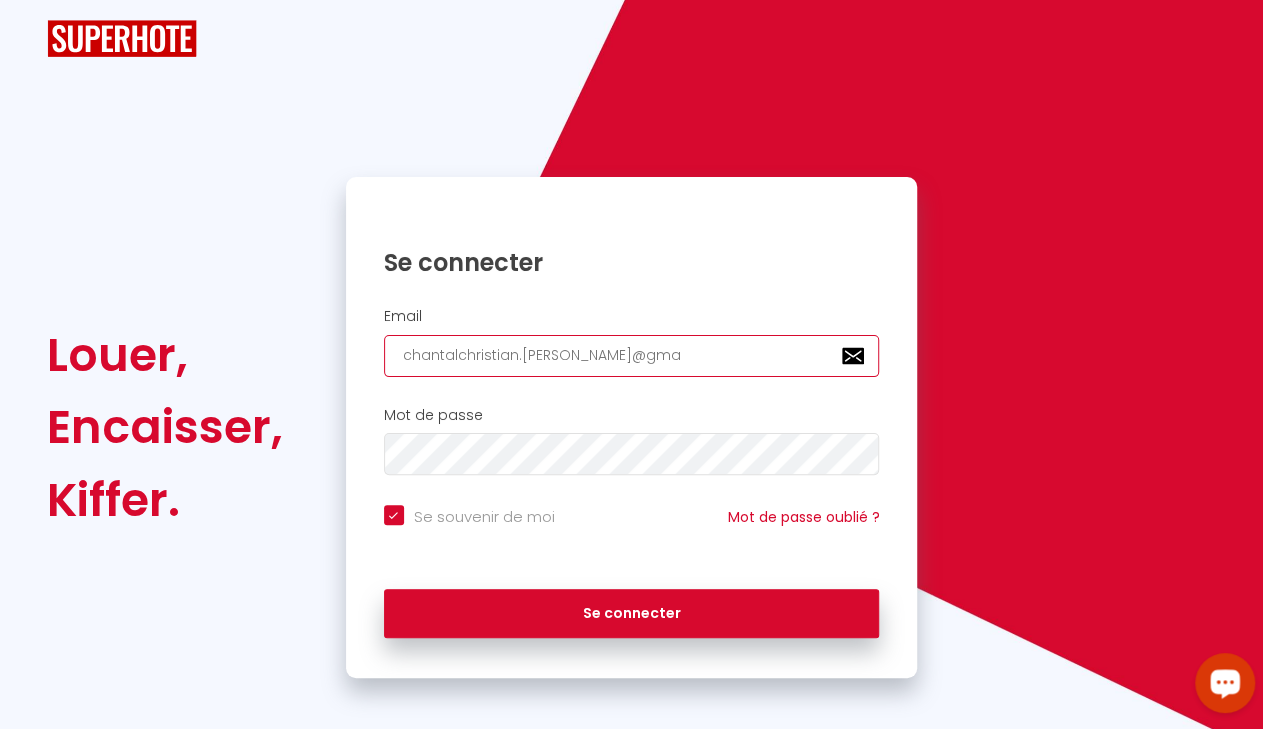 type on "chantalchristian.[PERSON_NAME]@gmai" 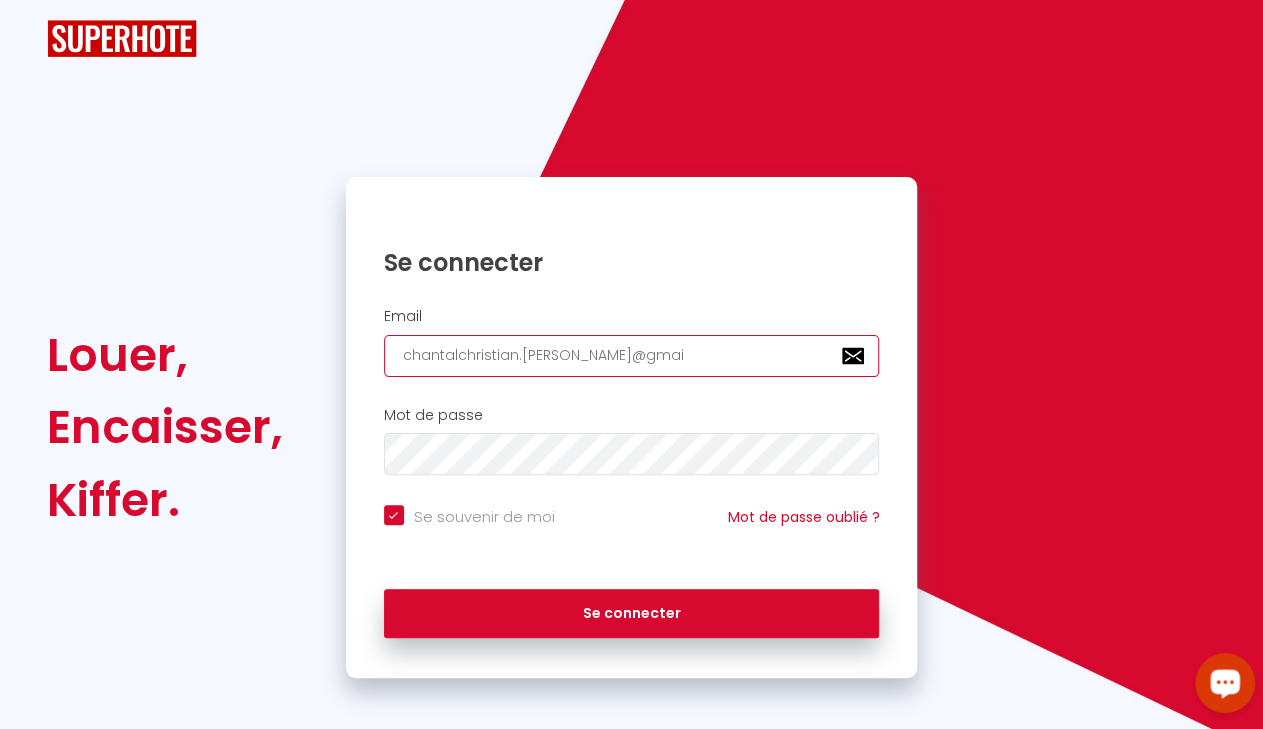 checkbox on "true" 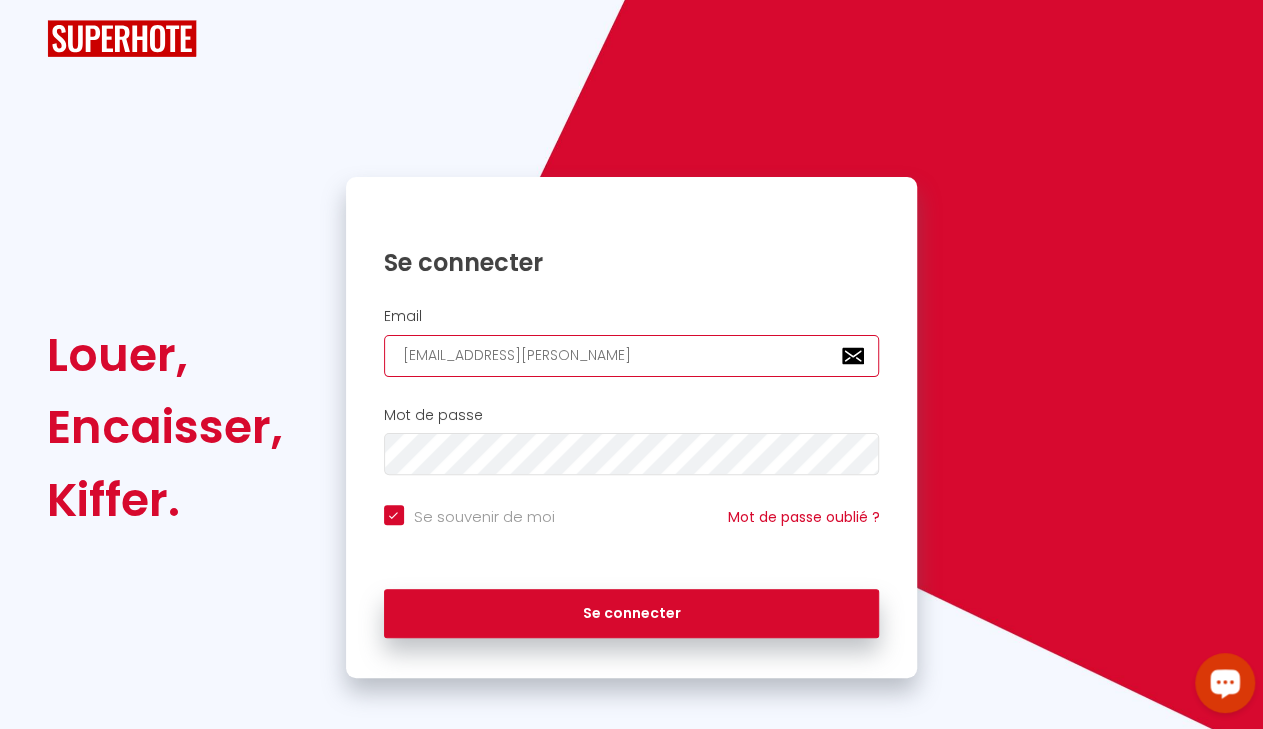 checkbox on "true" 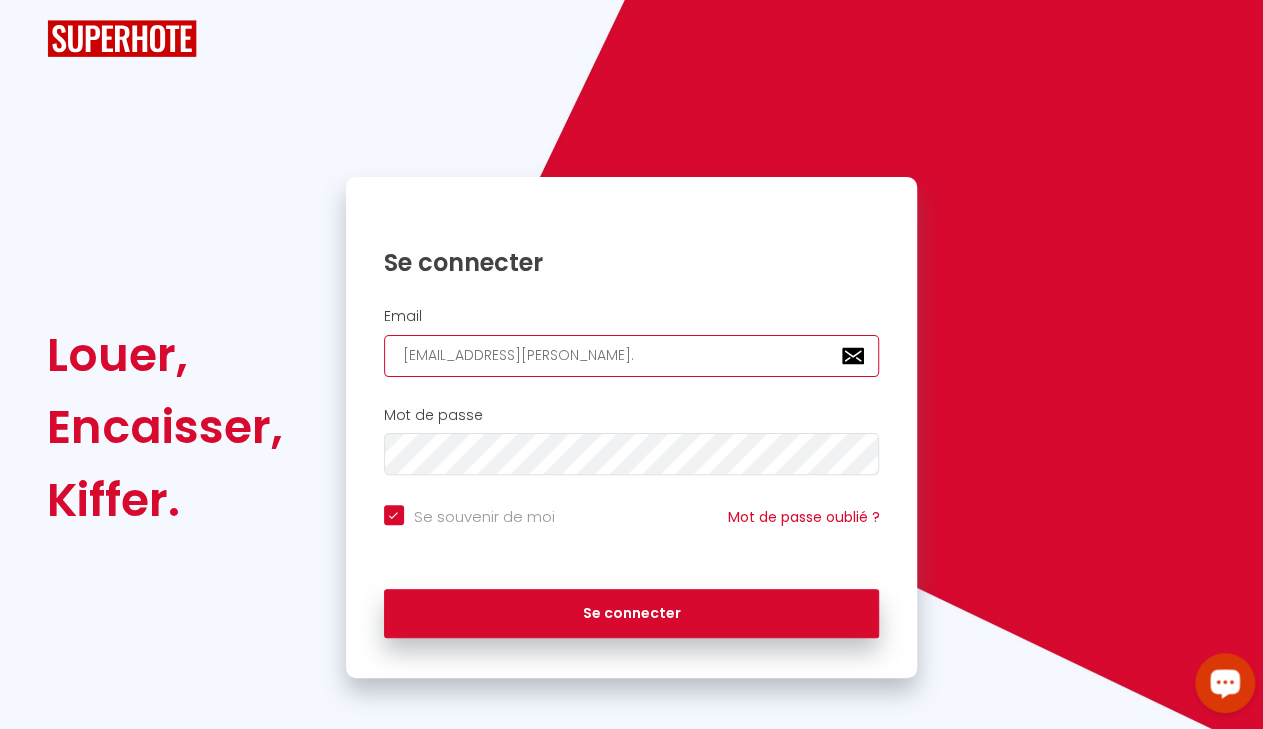 checkbox on "true" 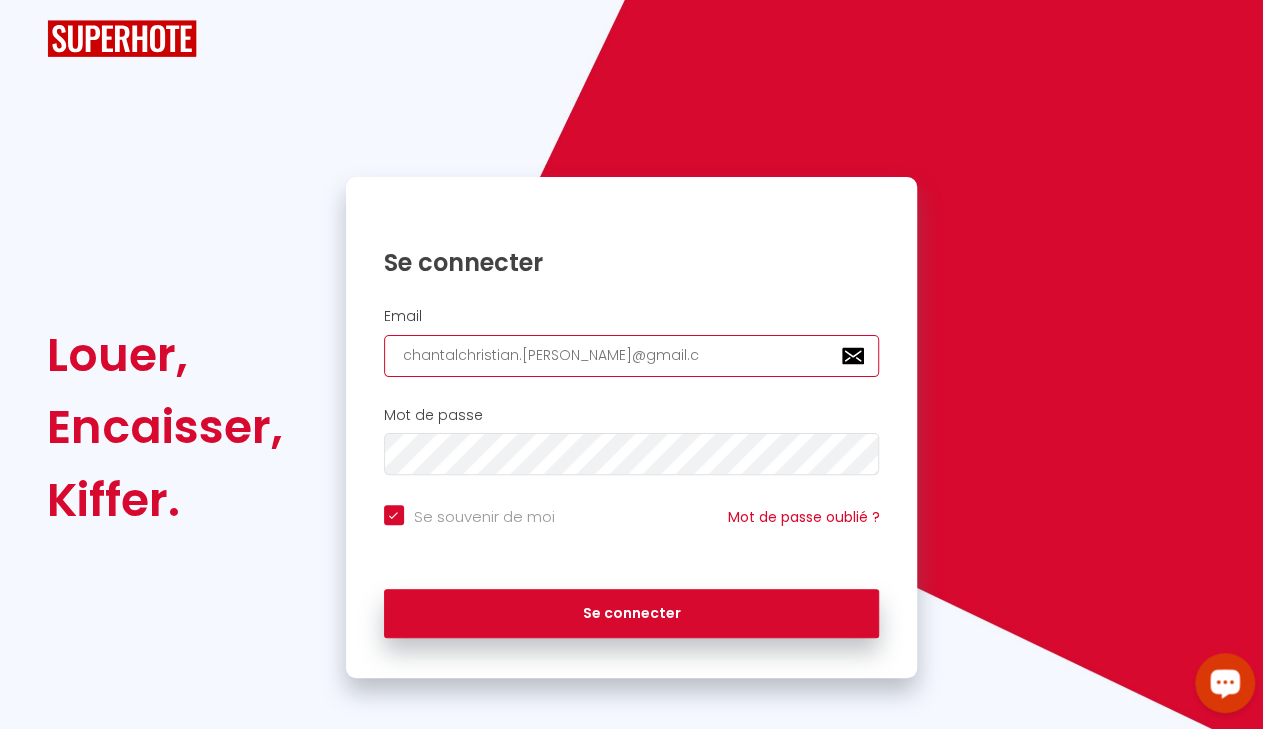 type on "[EMAIL_ADDRESS][PERSON_NAME][DOMAIN_NAME]" 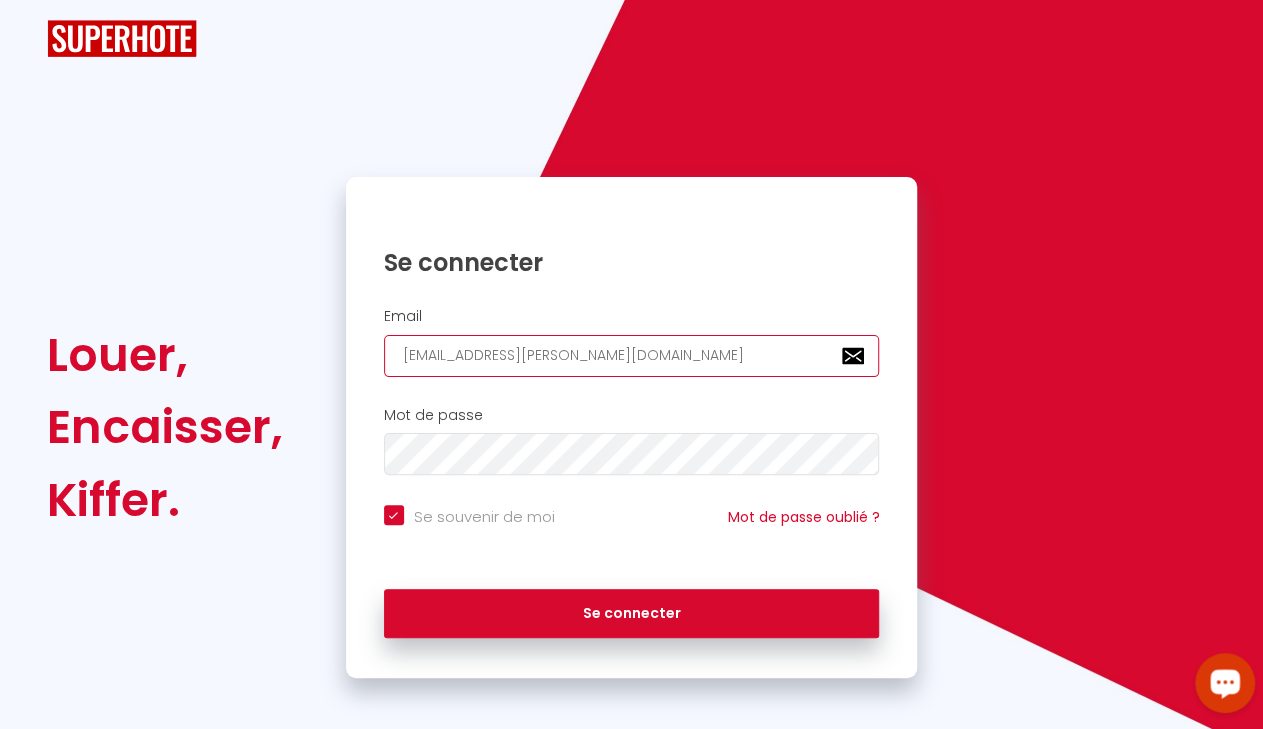 checkbox on "true" 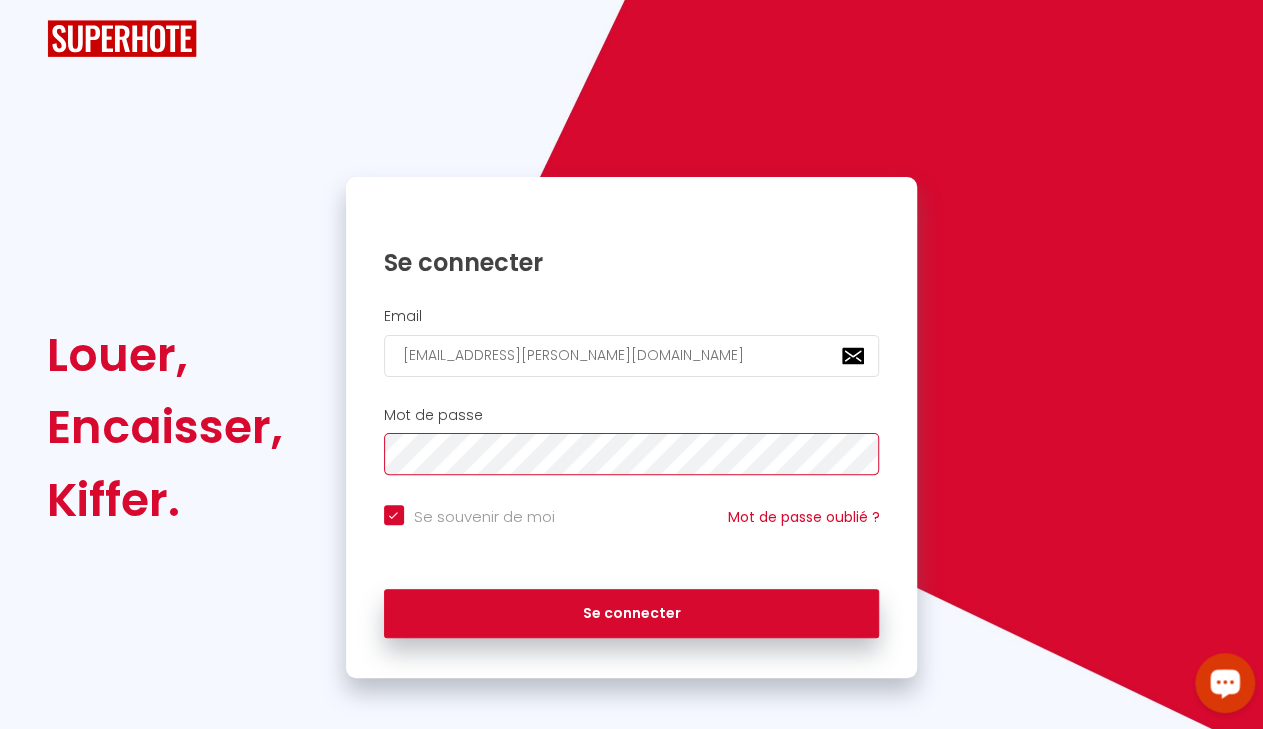 click on "Se connecter" at bounding box center (632, 614) 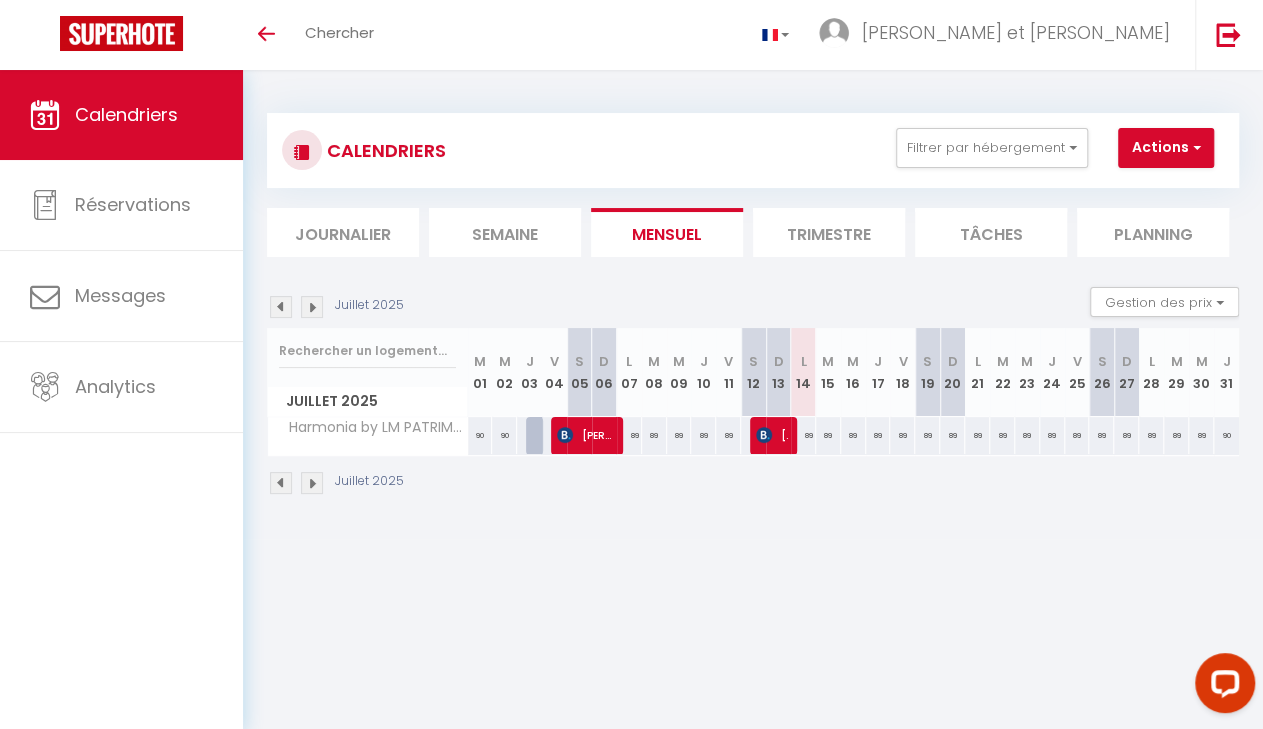 scroll, scrollTop: 0, scrollLeft: 0, axis: both 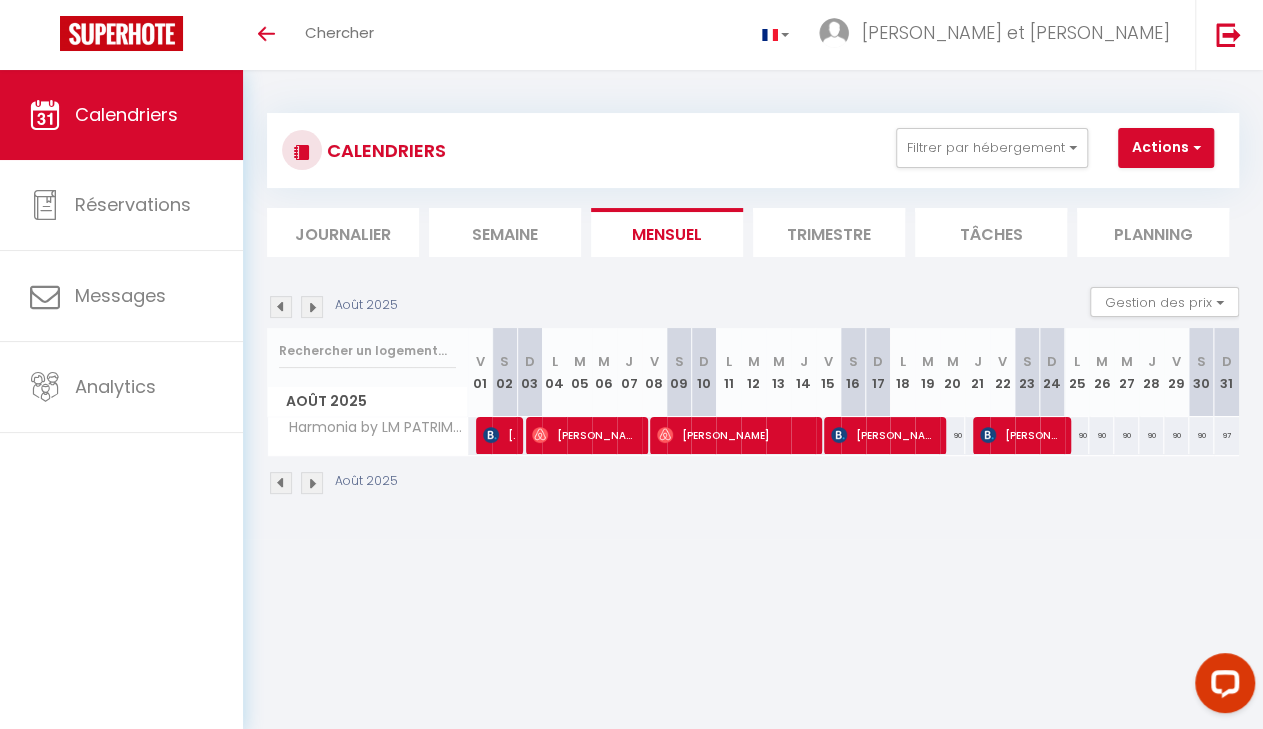 click at bounding box center [312, 307] 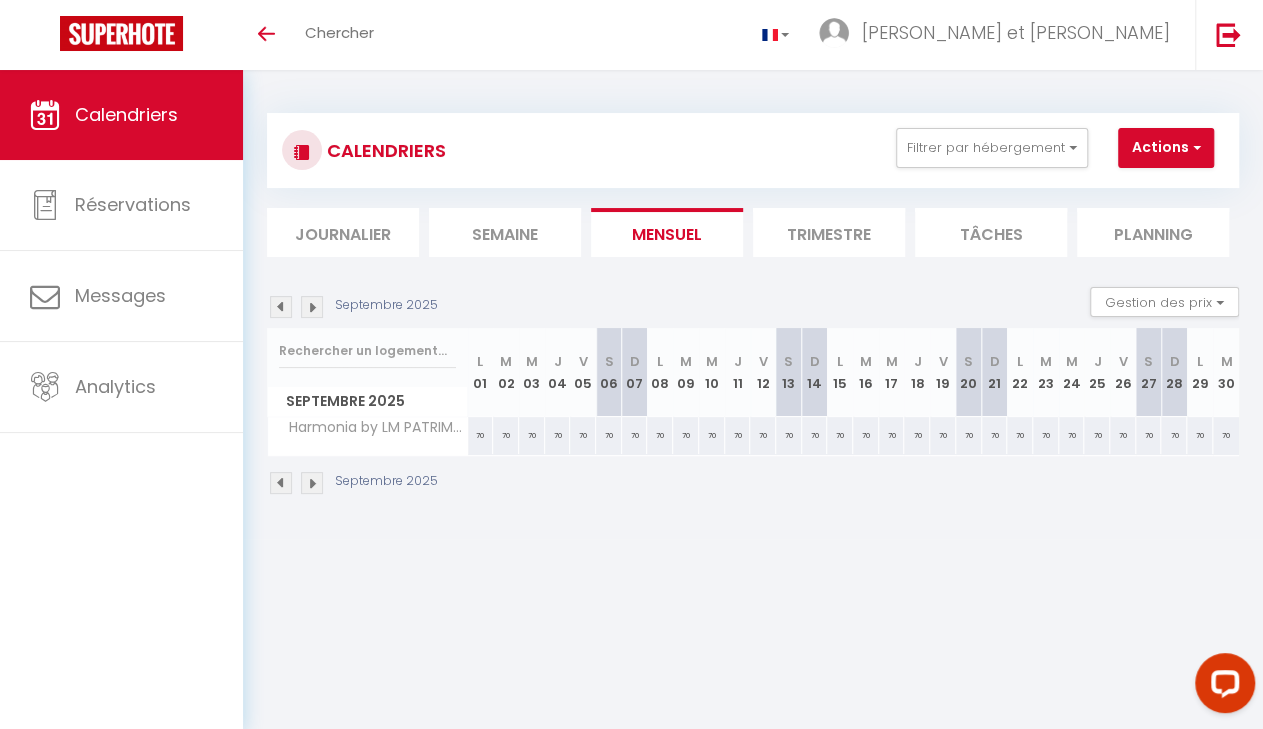 click at bounding box center (312, 307) 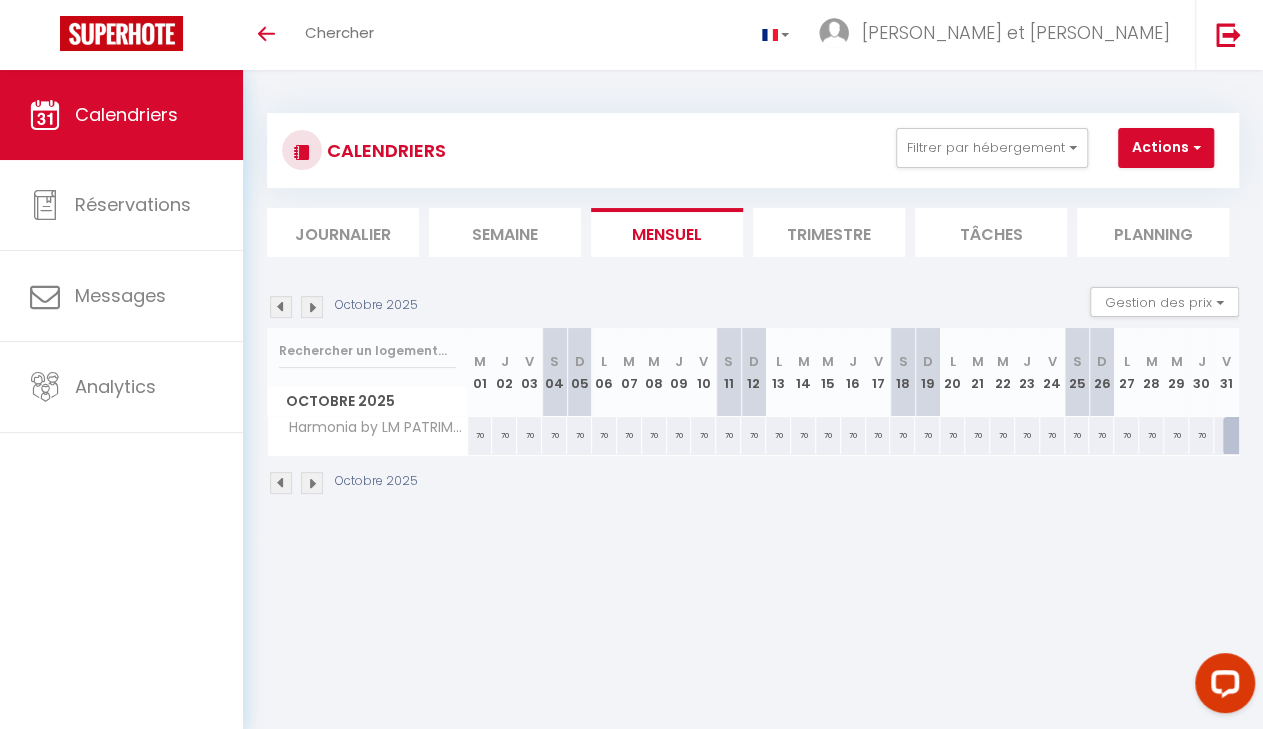 click at bounding box center (281, 307) 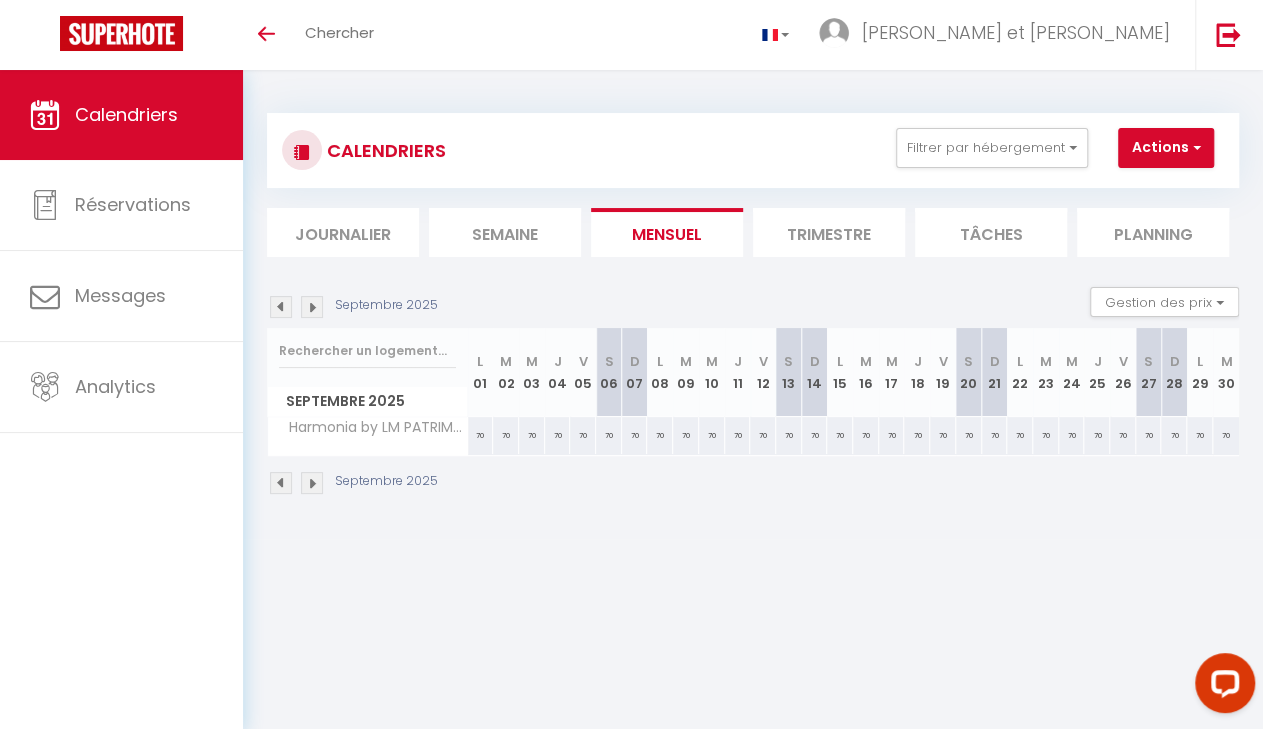 click at bounding box center (281, 307) 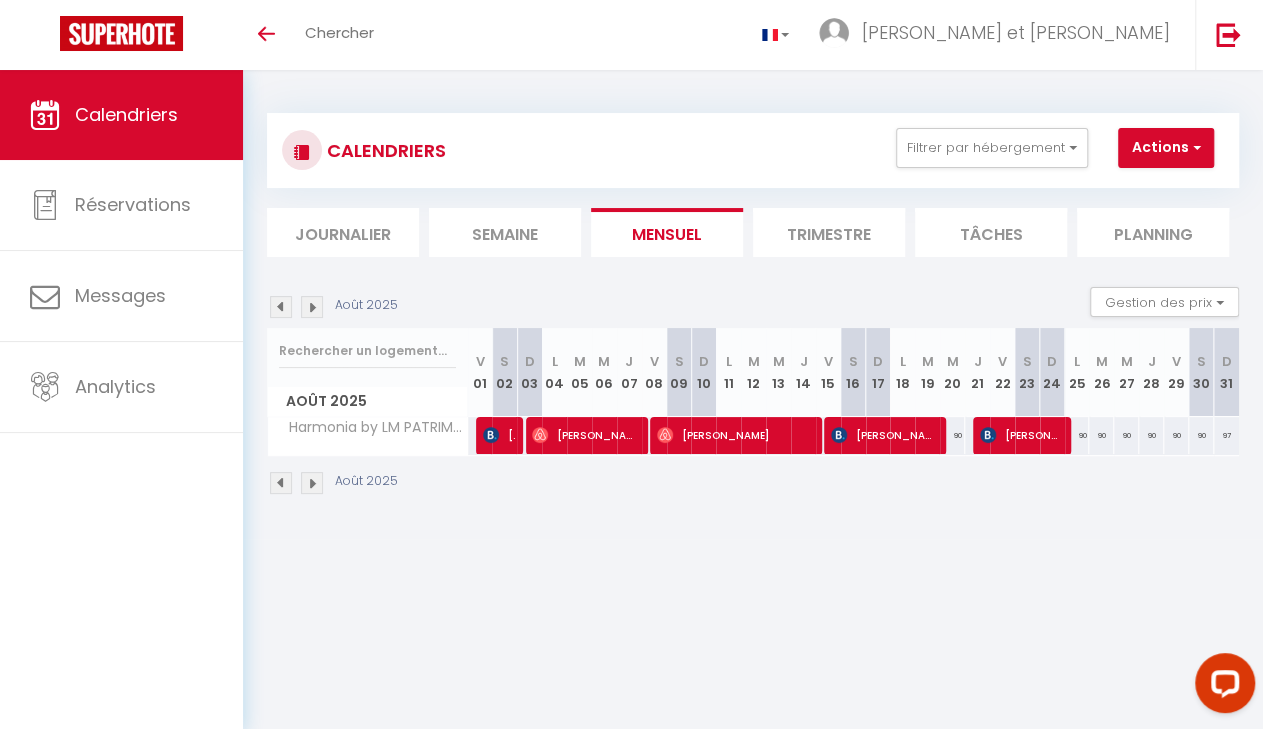 click at bounding box center [281, 307] 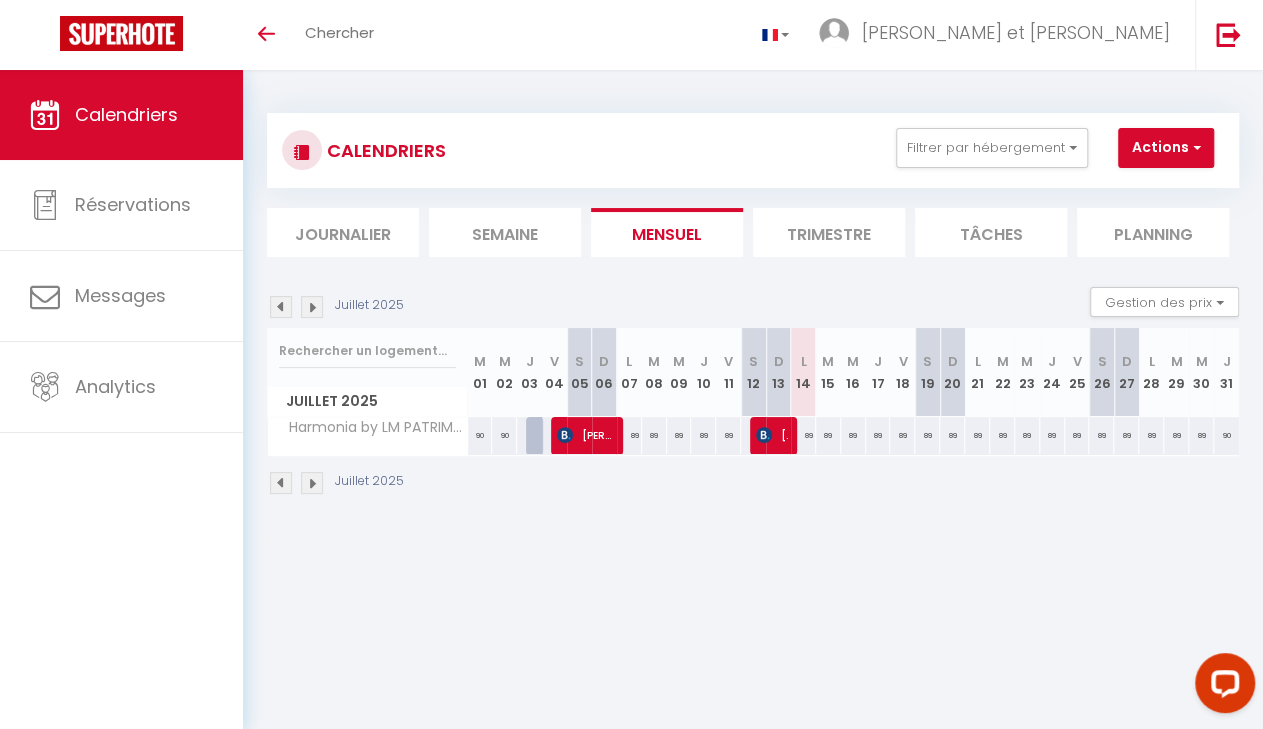 click at bounding box center (312, 307) 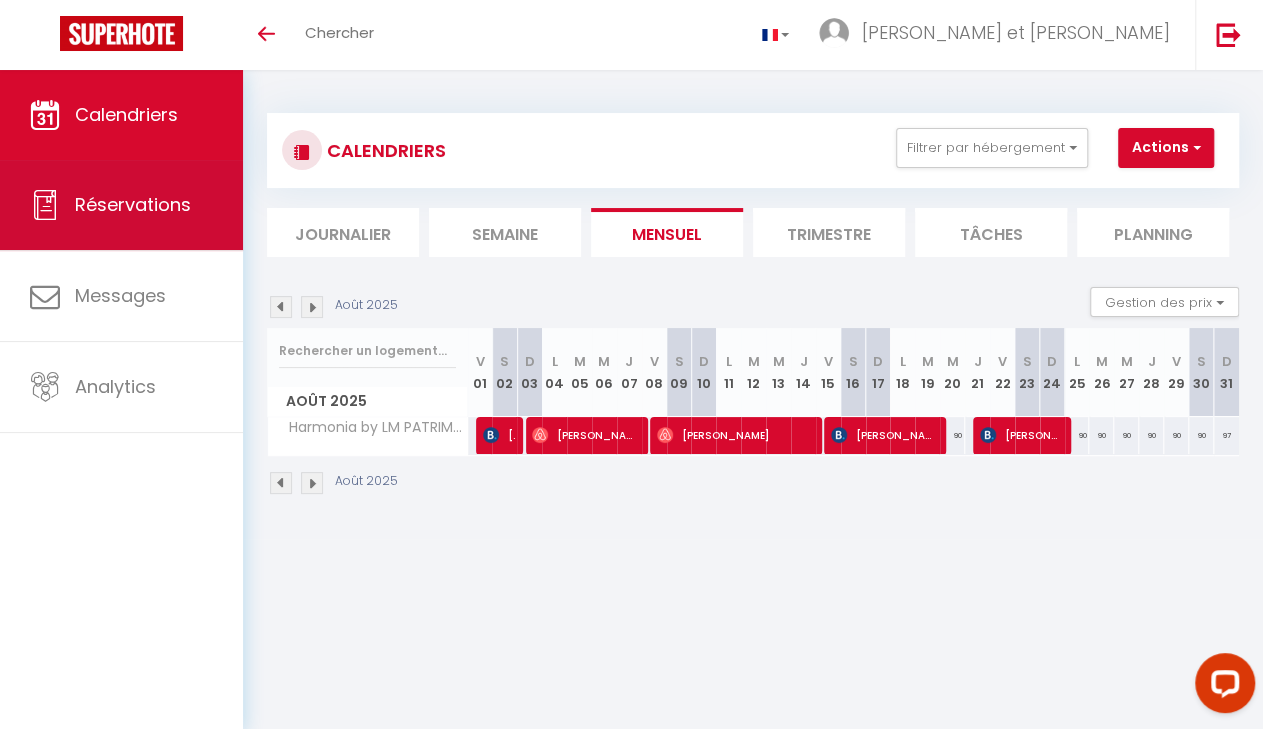 click on "Réservations" at bounding box center [133, 204] 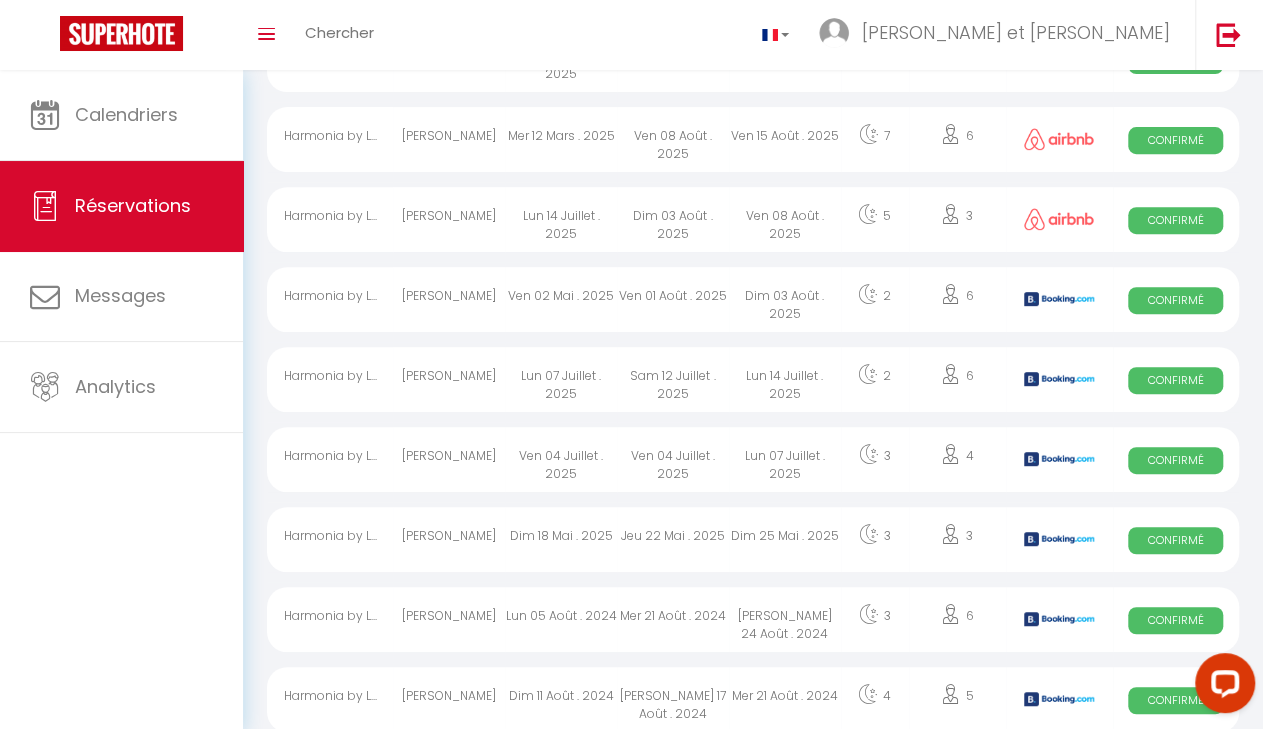 scroll, scrollTop: 0, scrollLeft: 0, axis: both 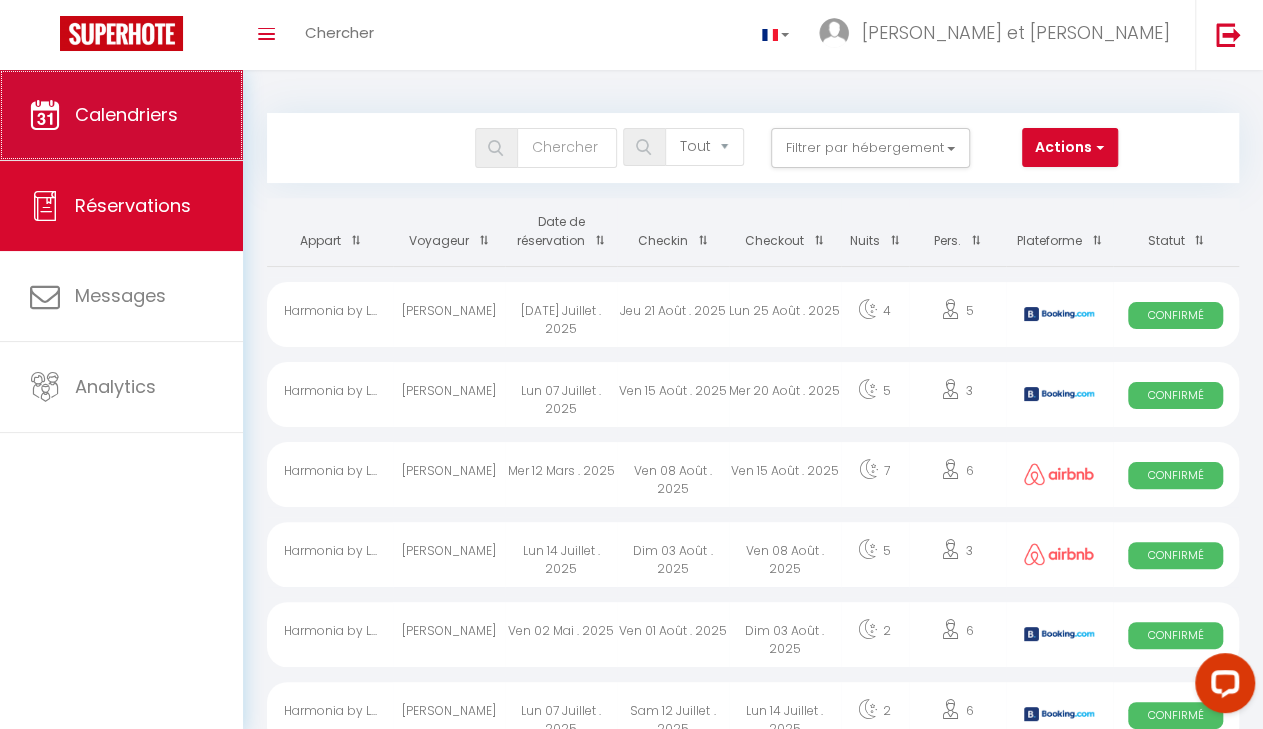 click on "Calendriers" at bounding box center [126, 114] 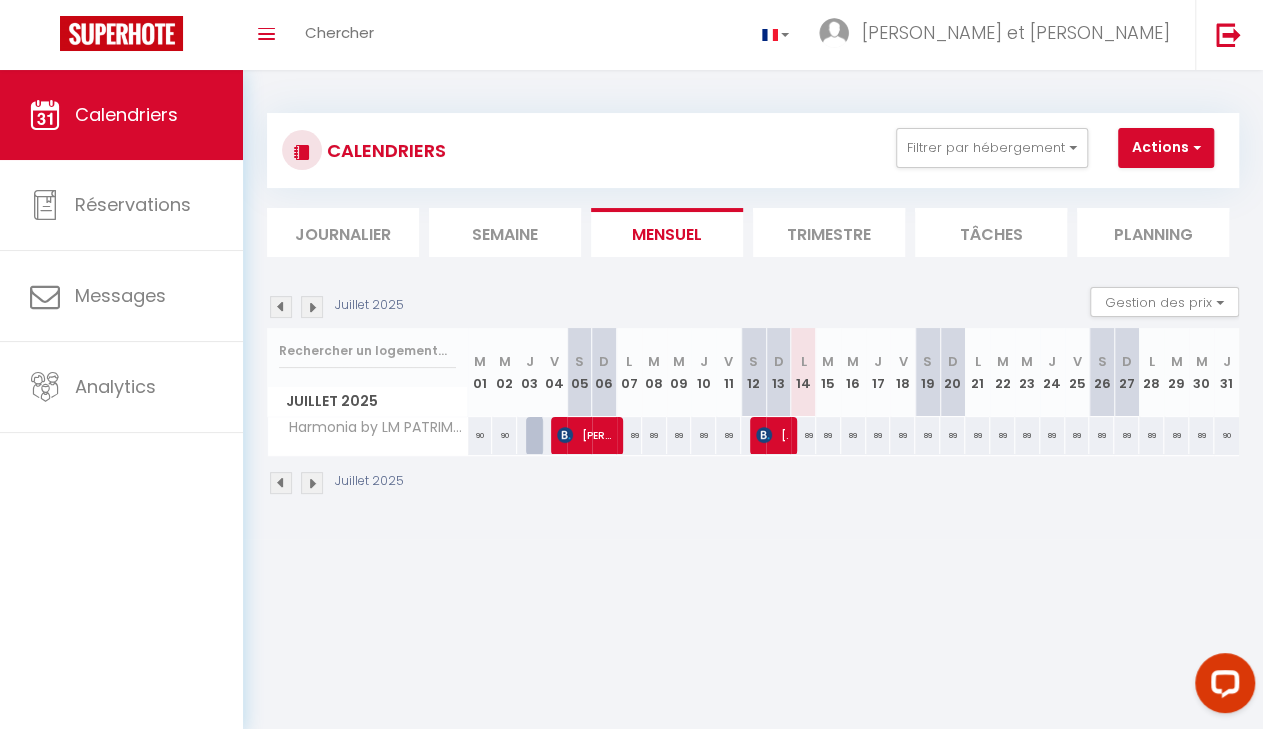 click at bounding box center [312, 307] 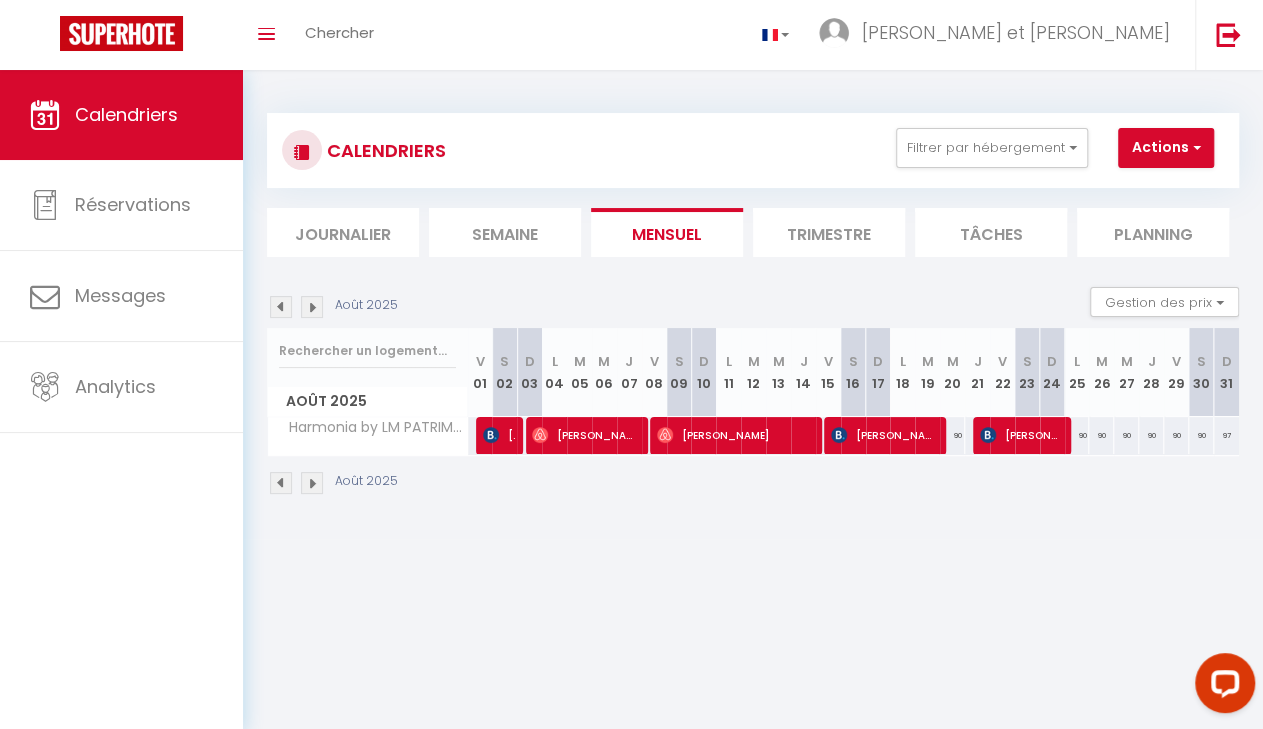 click on "Stephanie Guipier" at bounding box center [584, 435] 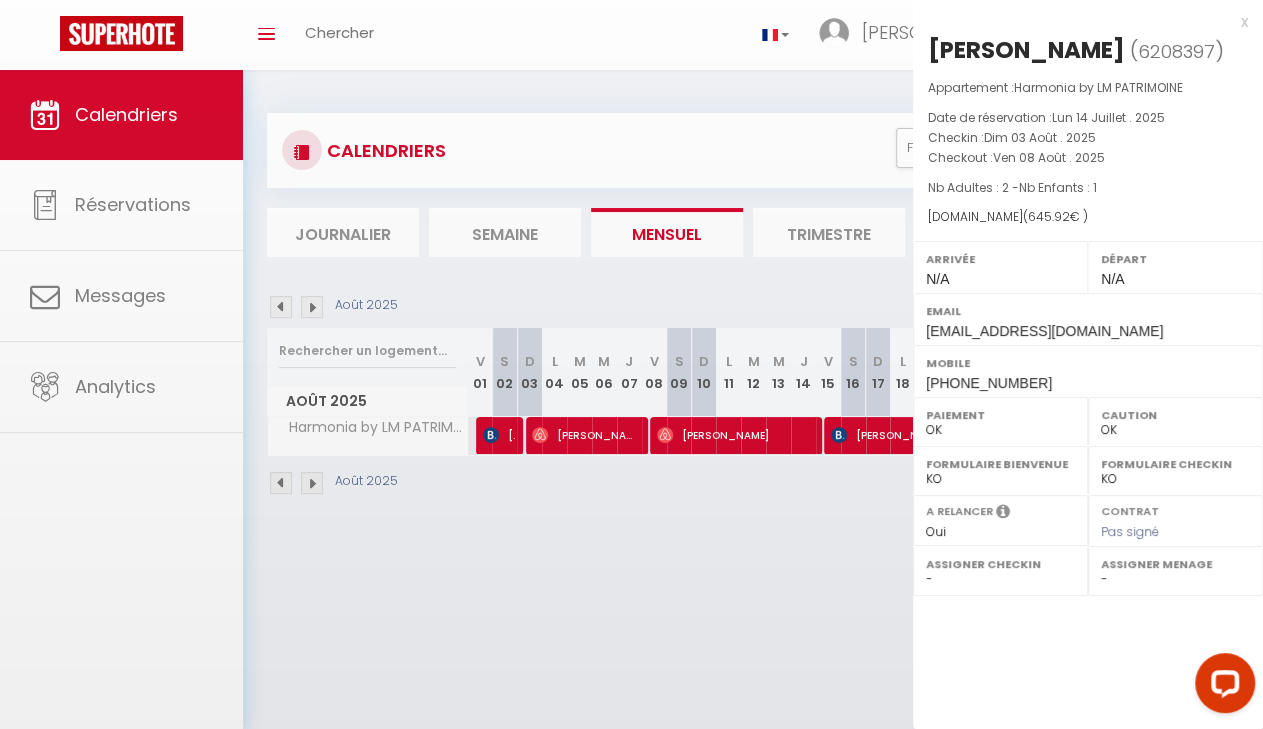 select on "27883" 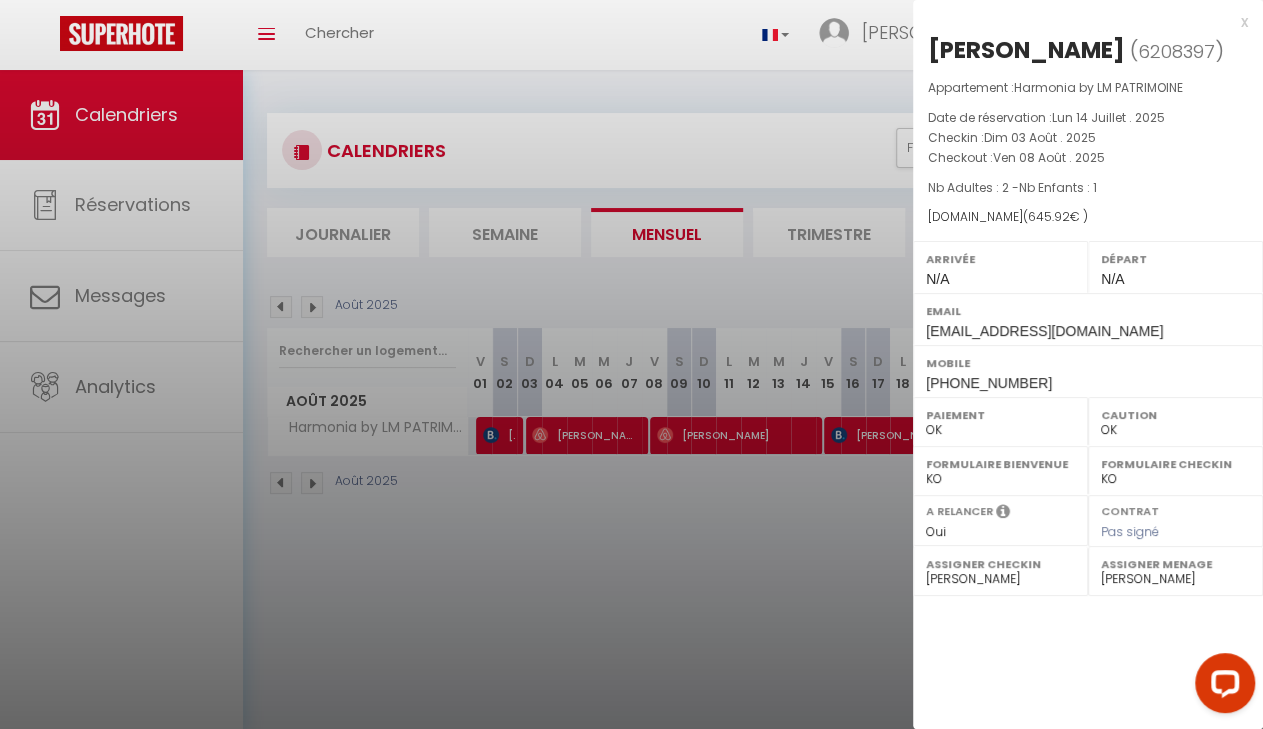 click at bounding box center (631, 364) 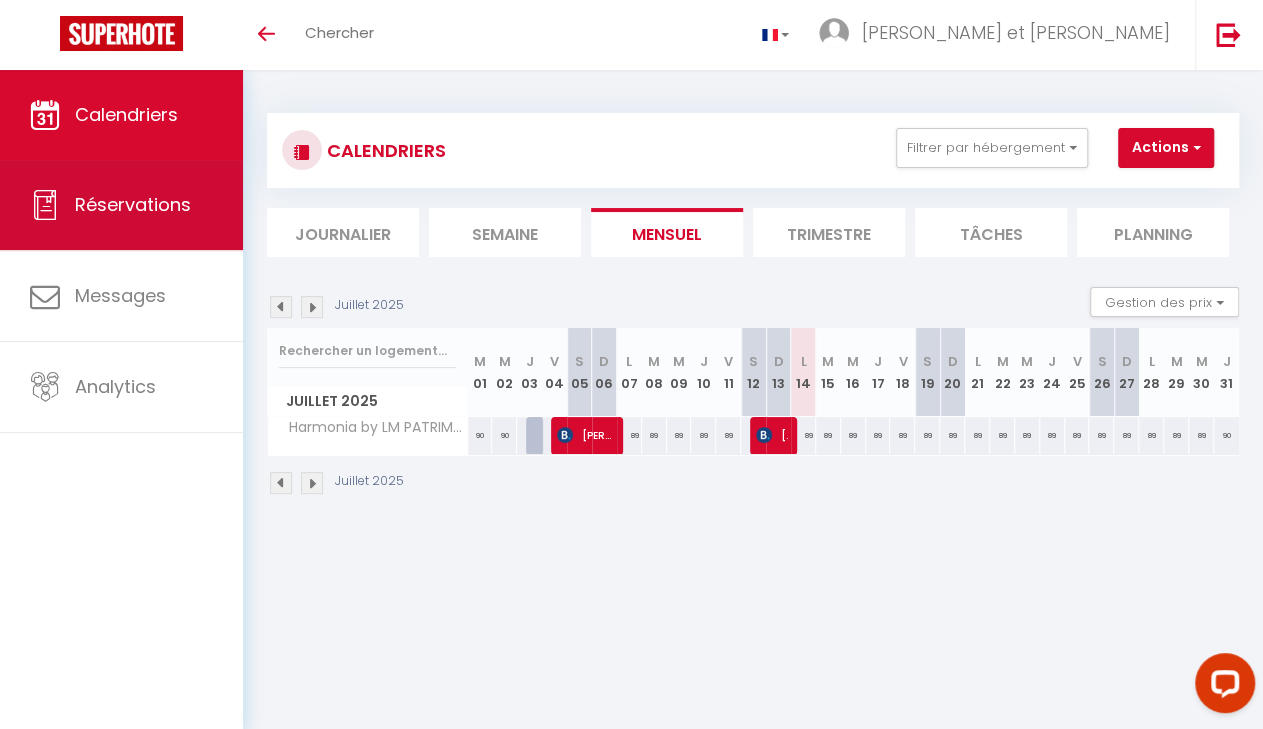 scroll, scrollTop: 0, scrollLeft: 0, axis: both 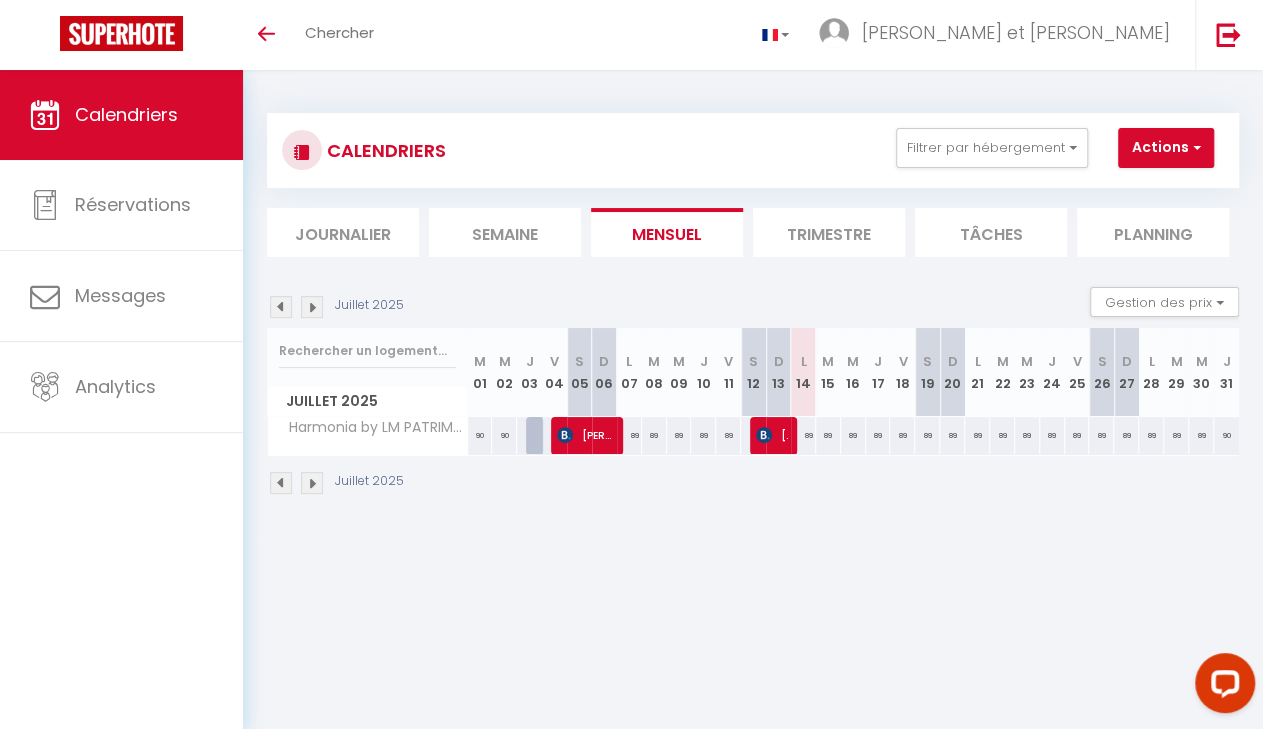 click at bounding box center [312, 307] 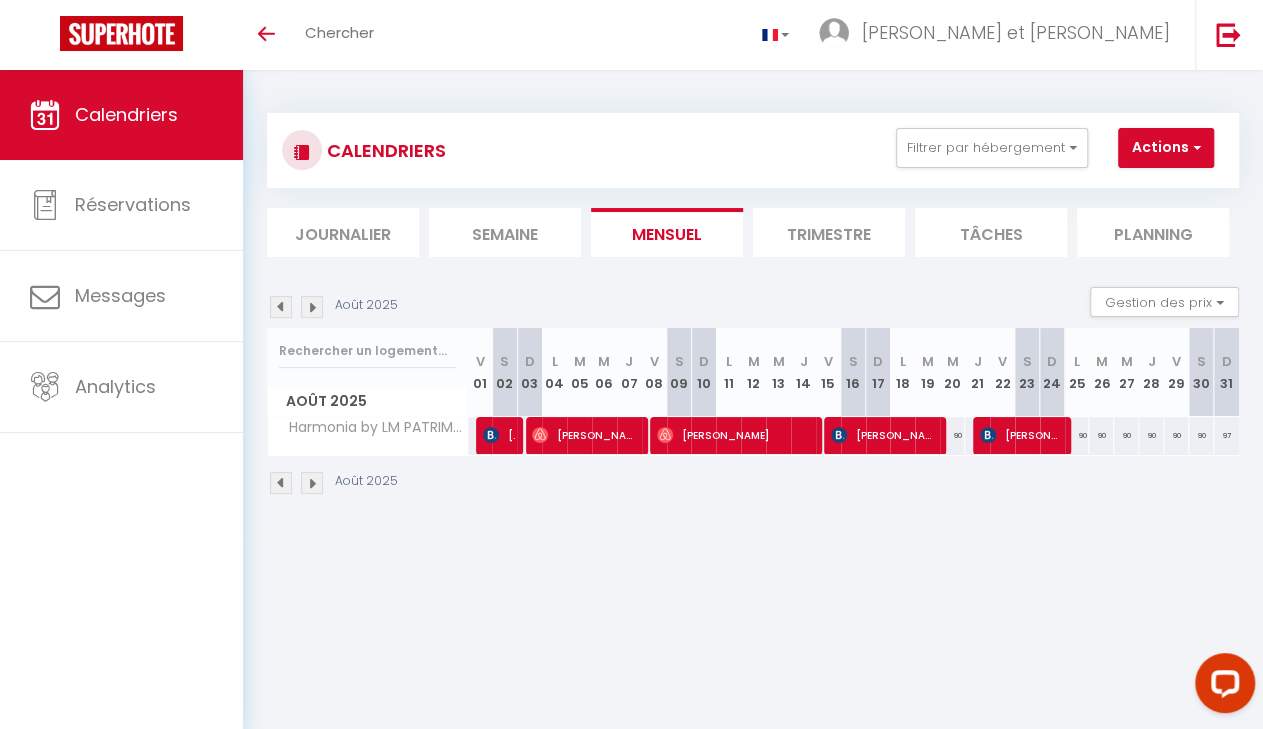 click on "Valerie Kean" at bounding box center (1020, 435) 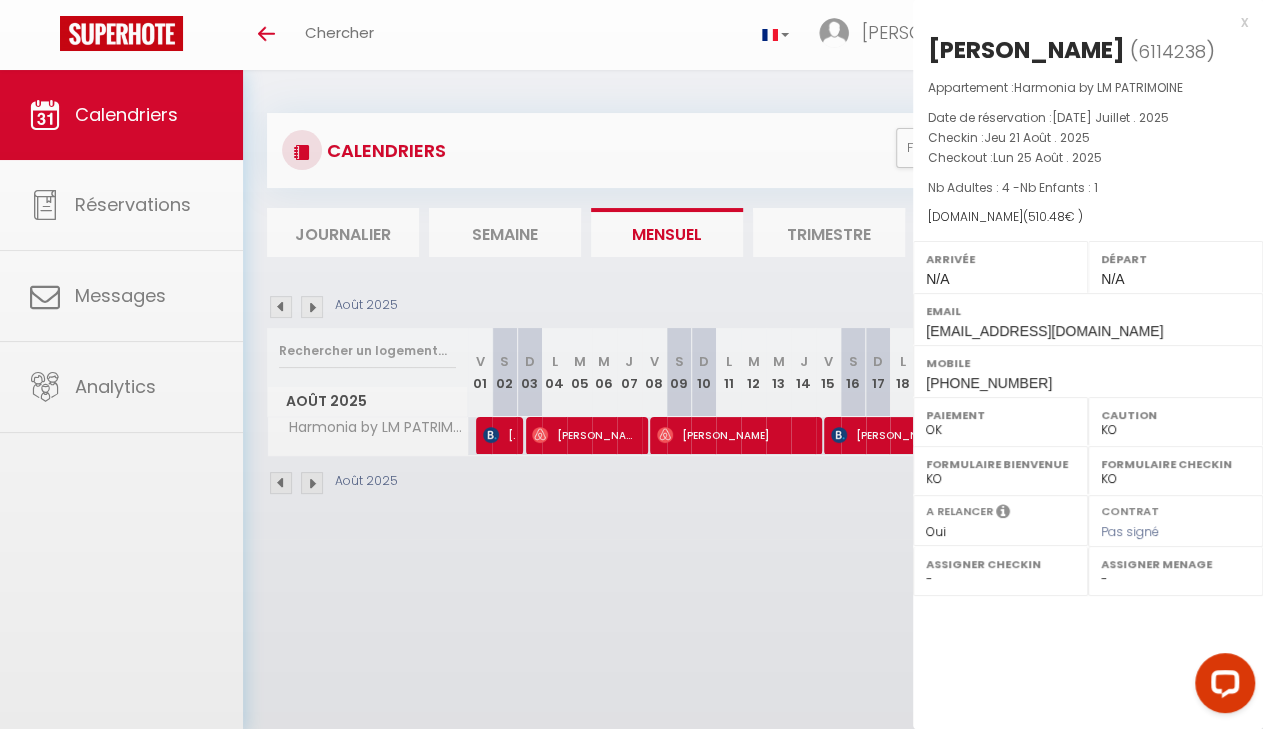 select on "27883" 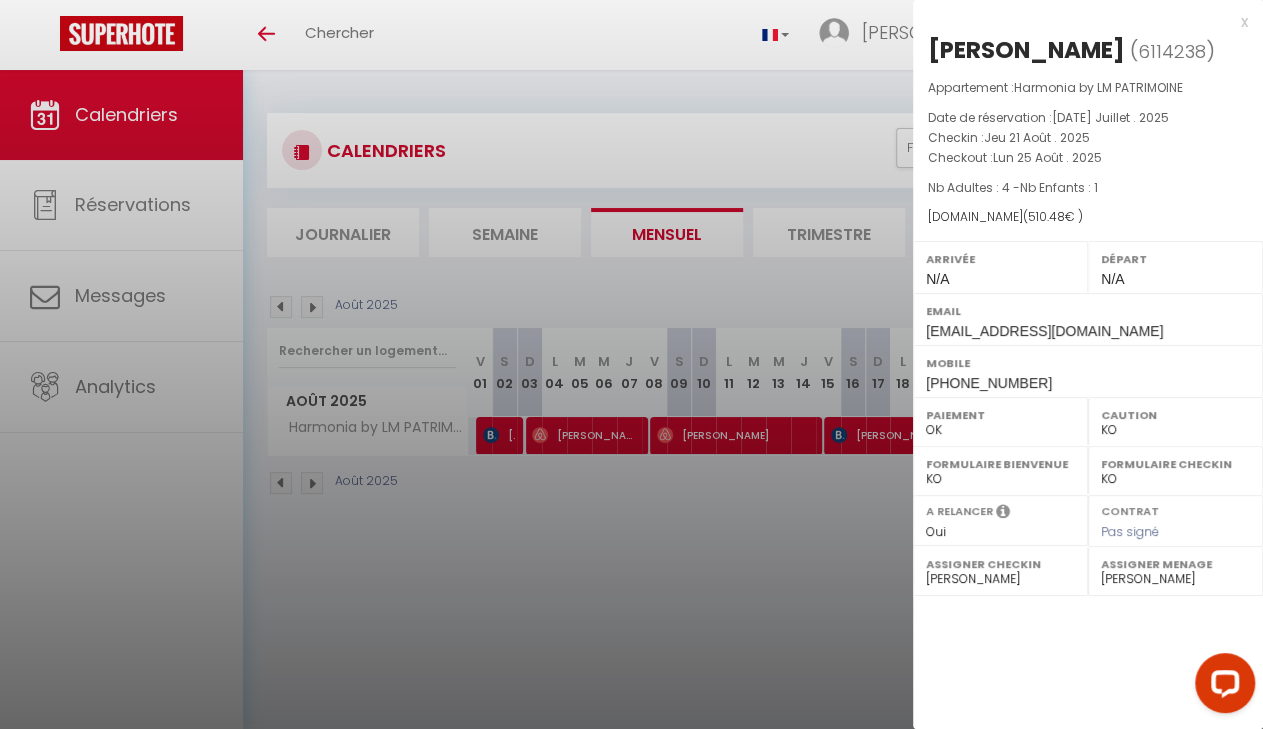 click at bounding box center (631, 364) 